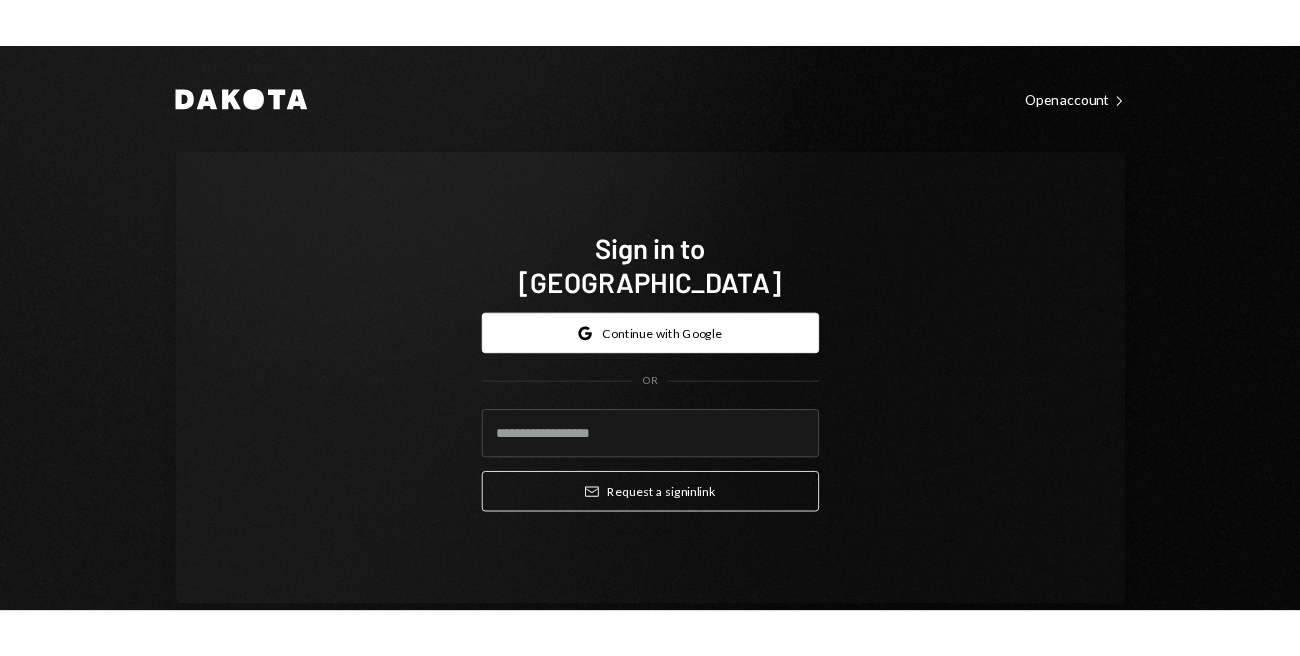 scroll, scrollTop: 0, scrollLeft: 0, axis: both 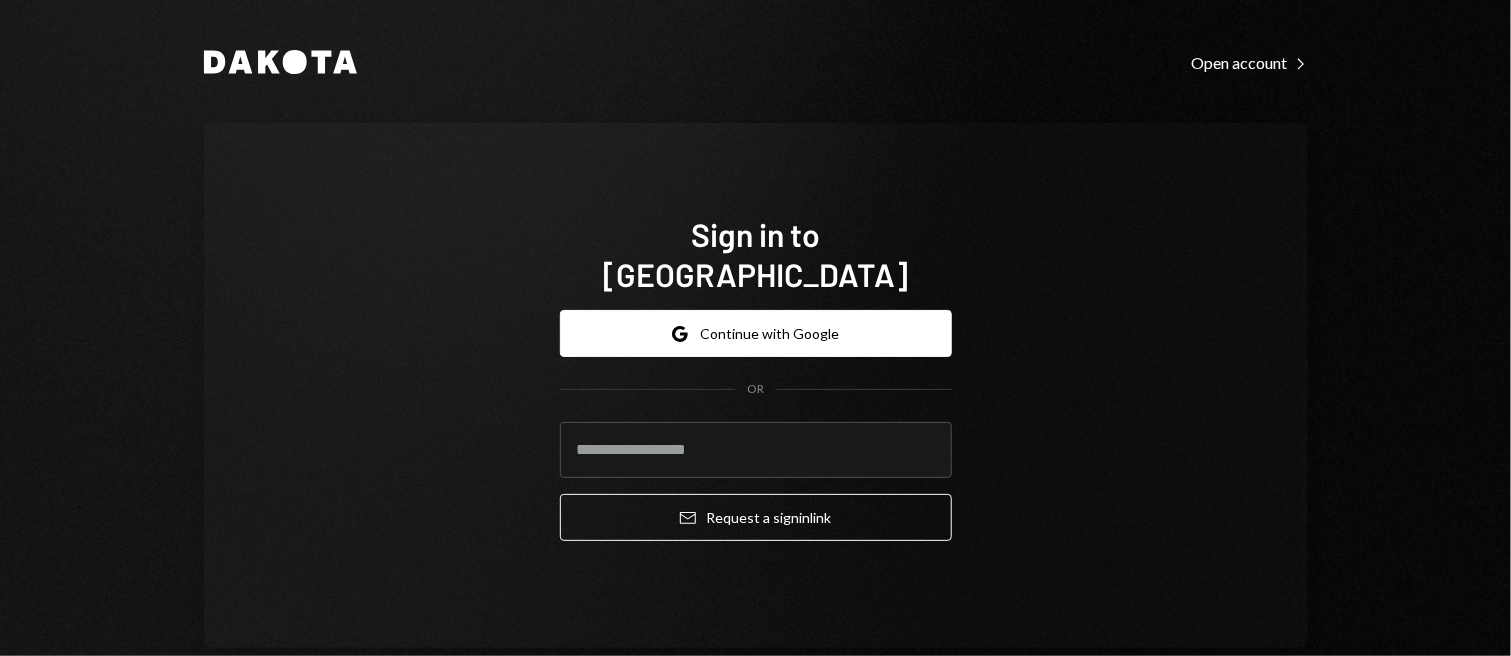 click on "Dakota Open account Right Caret Sign in to [GEOGRAPHIC_DATA] Google  Continue with Google OR Email Request a sign  in  link" at bounding box center (755, 328) 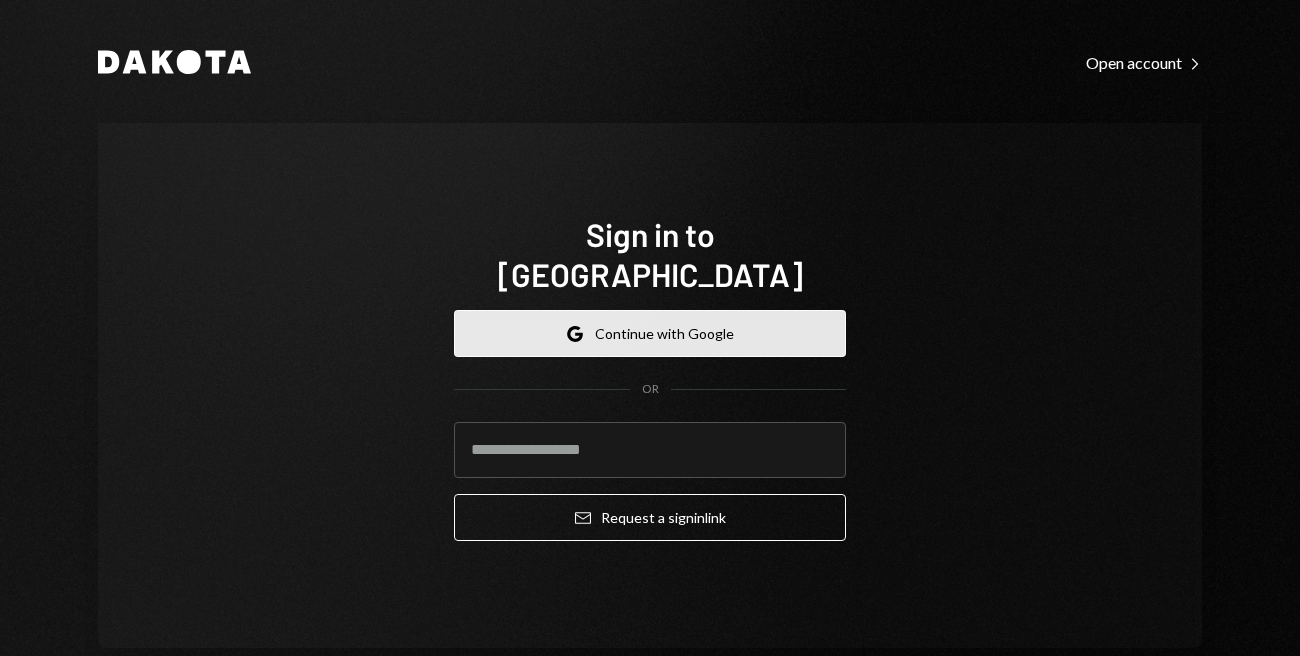 click on "Google  Continue with Google" at bounding box center (650, 333) 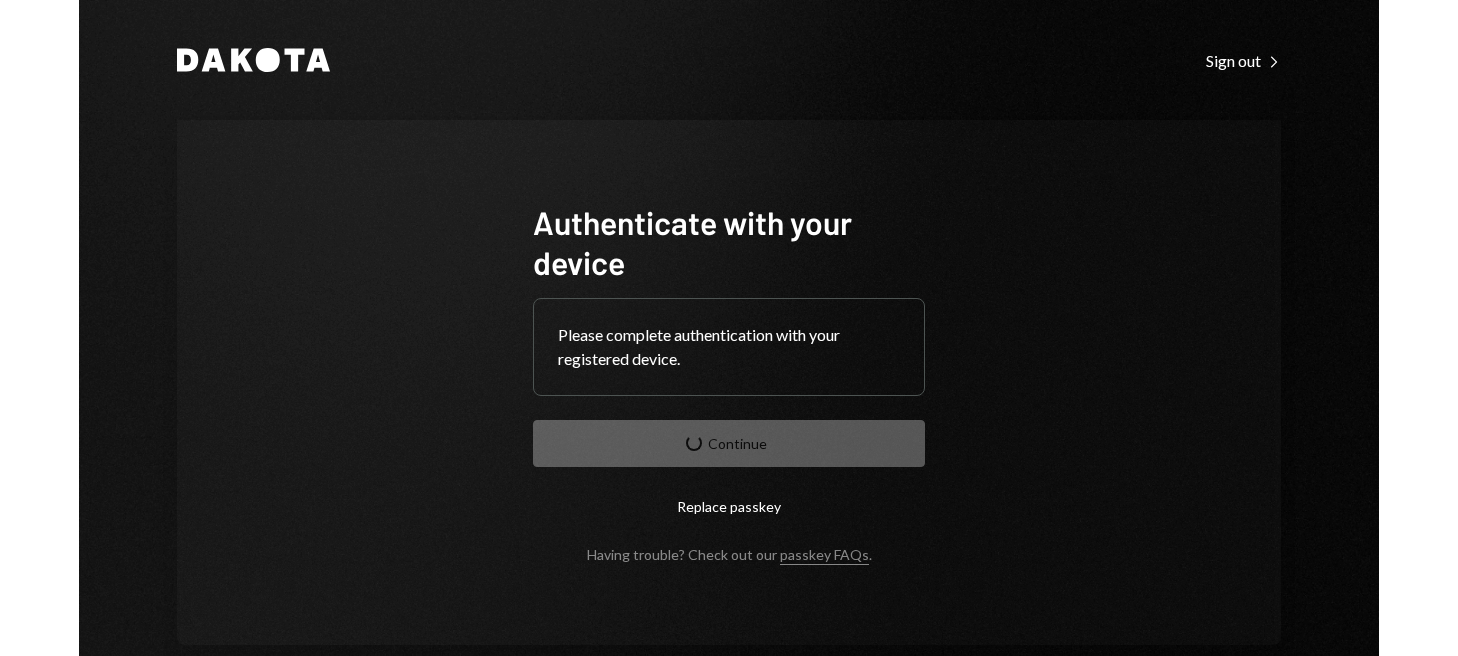 scroll, scrollTop: 0, scrollLeft: 0, axis: both 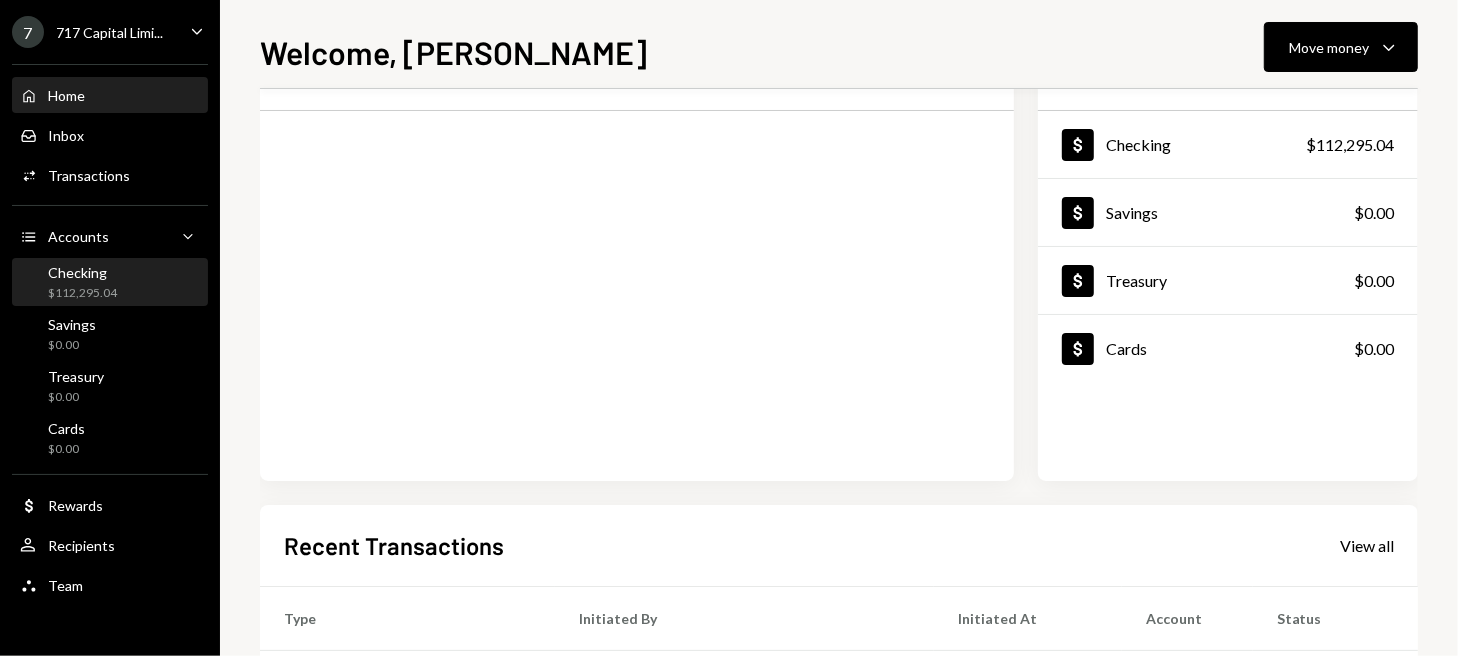 click on "Checking $112,295.04" at bounding box center (110, 283) 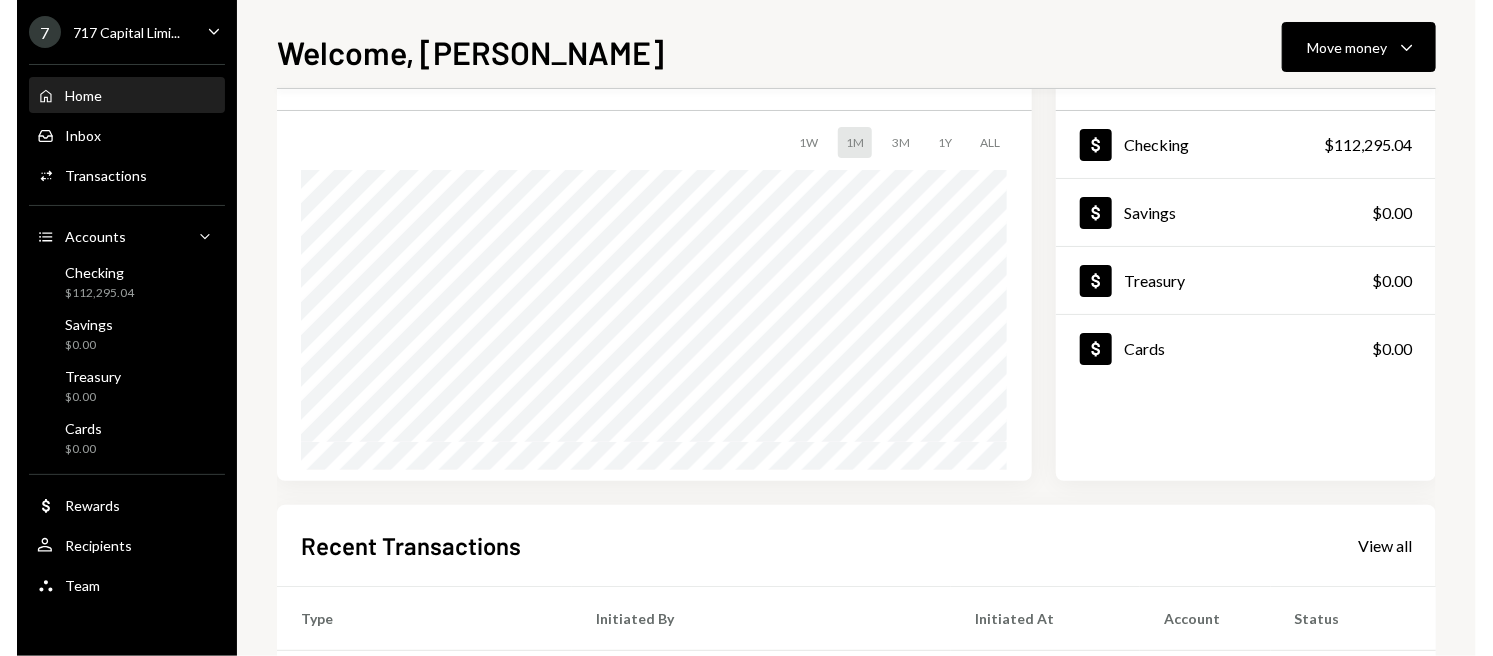scroll, scrollTop: 400, scrollLeft: 0, axis: vertical 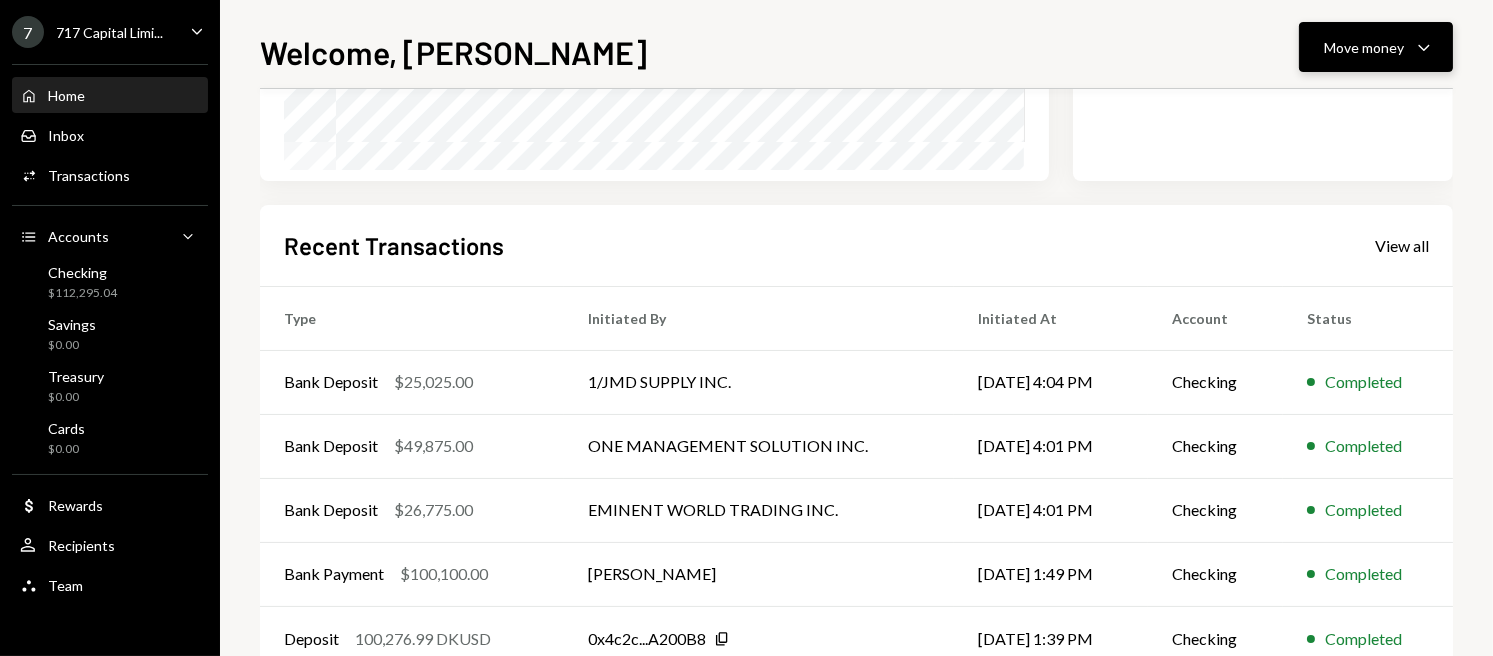 click on "Move money" at bounding box center [1364, 47] 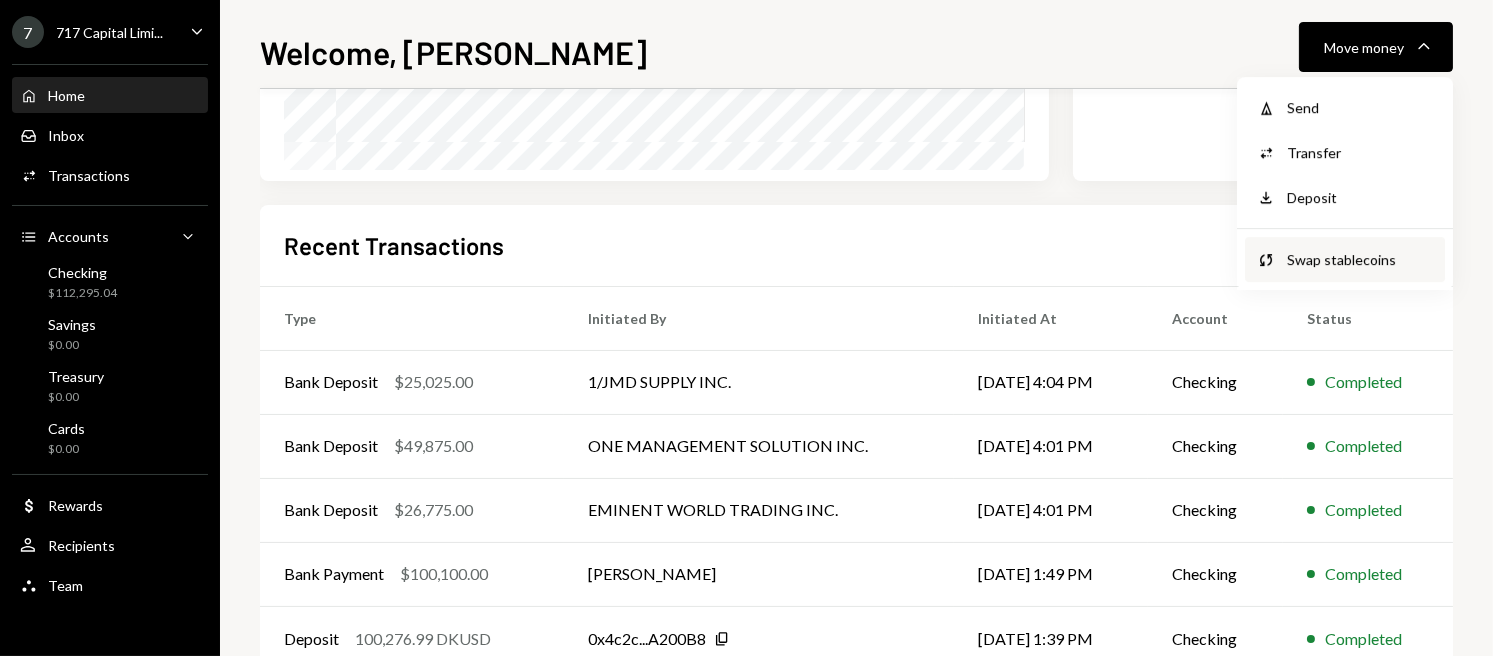 click on "Swap stablecoins" at bounding box center [1360, 259] 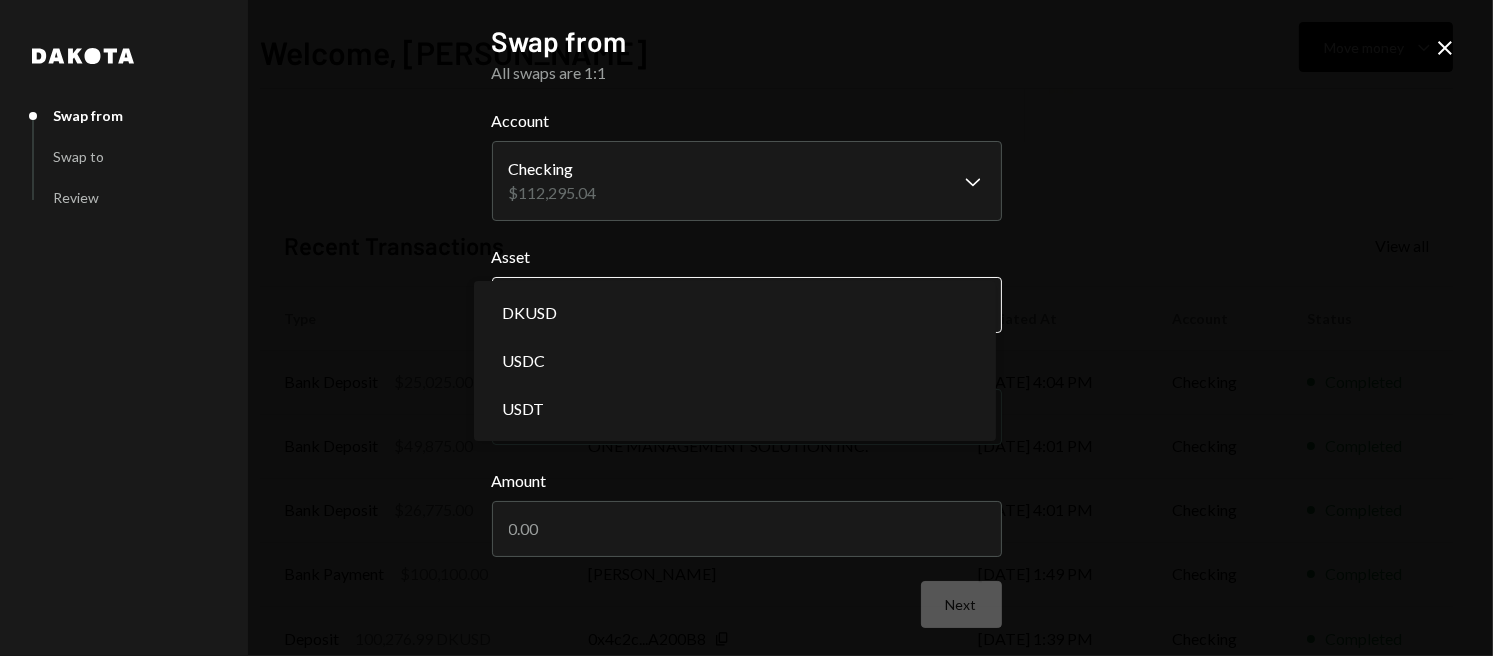 click on "**********" at bounding box center [746, 328] 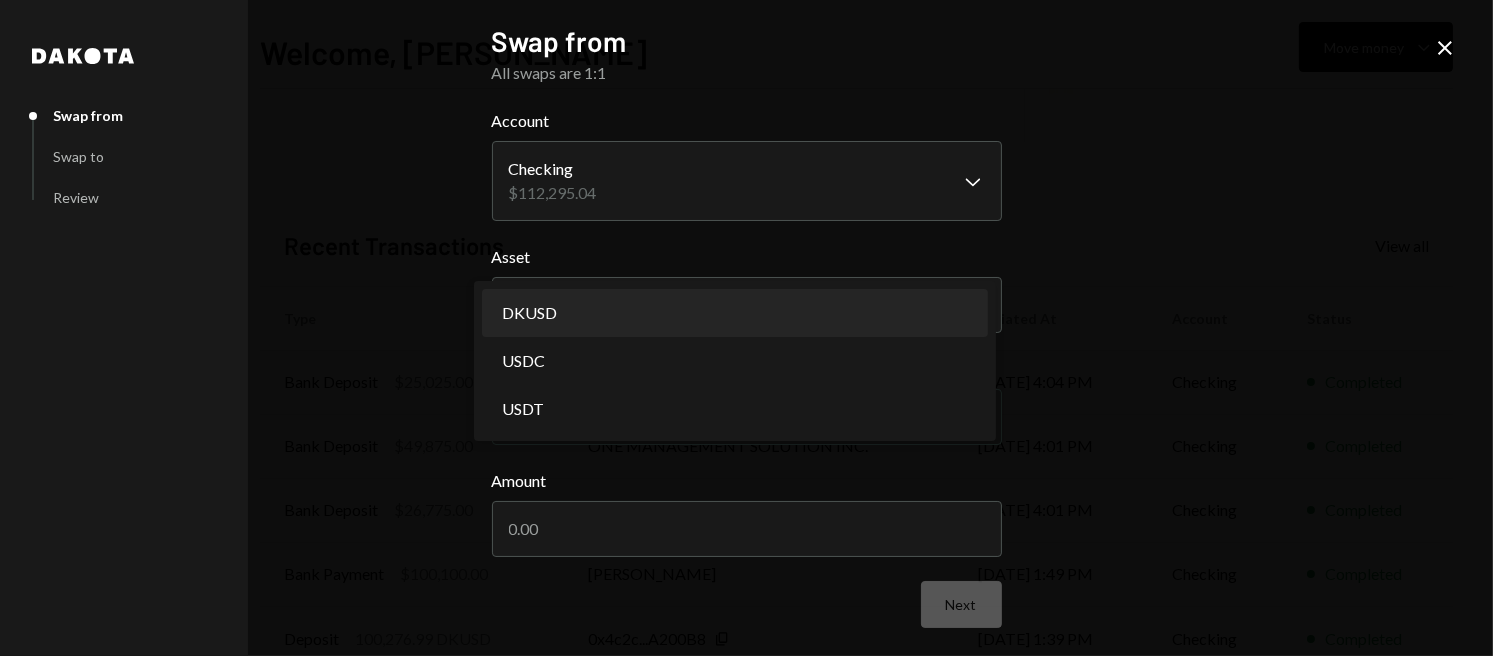 select on "*****" 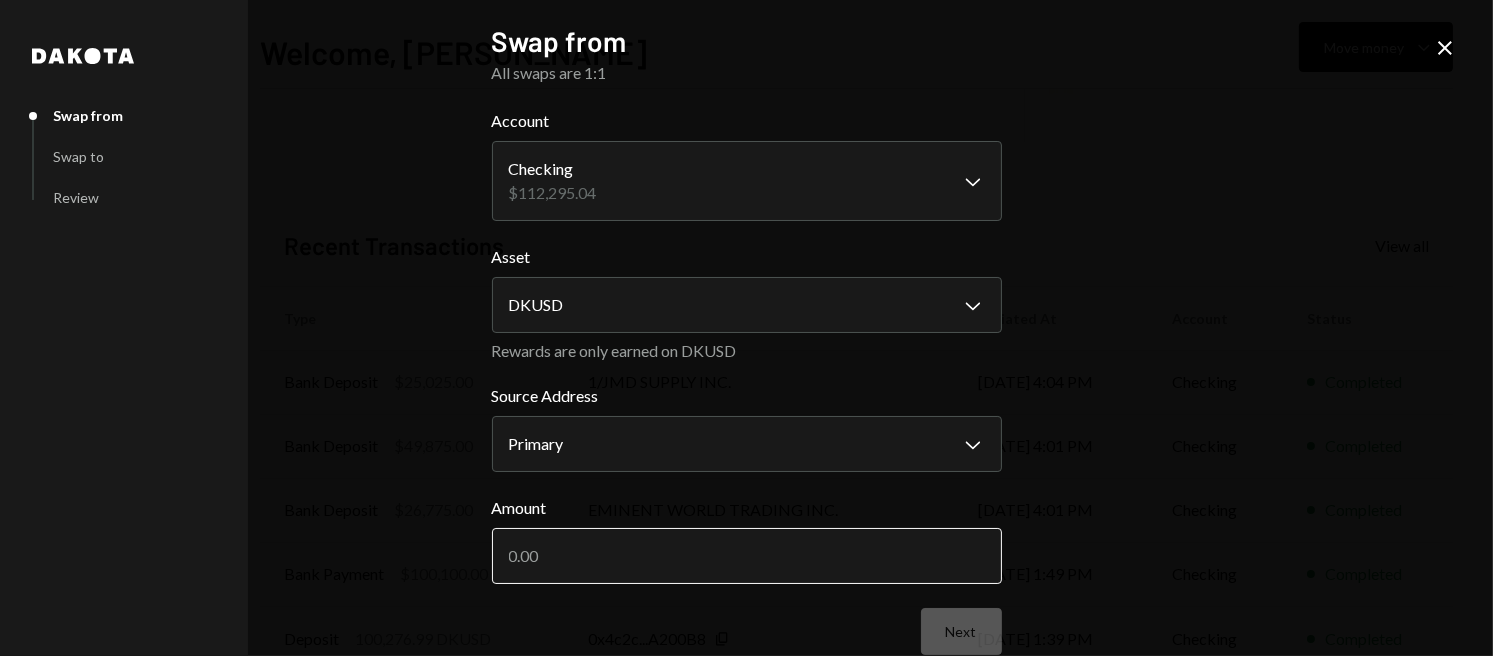 drag, startPoint x: 655, startPoint y: 557, endPoint x: 675, endPoint y: 554, distance: 20.22375 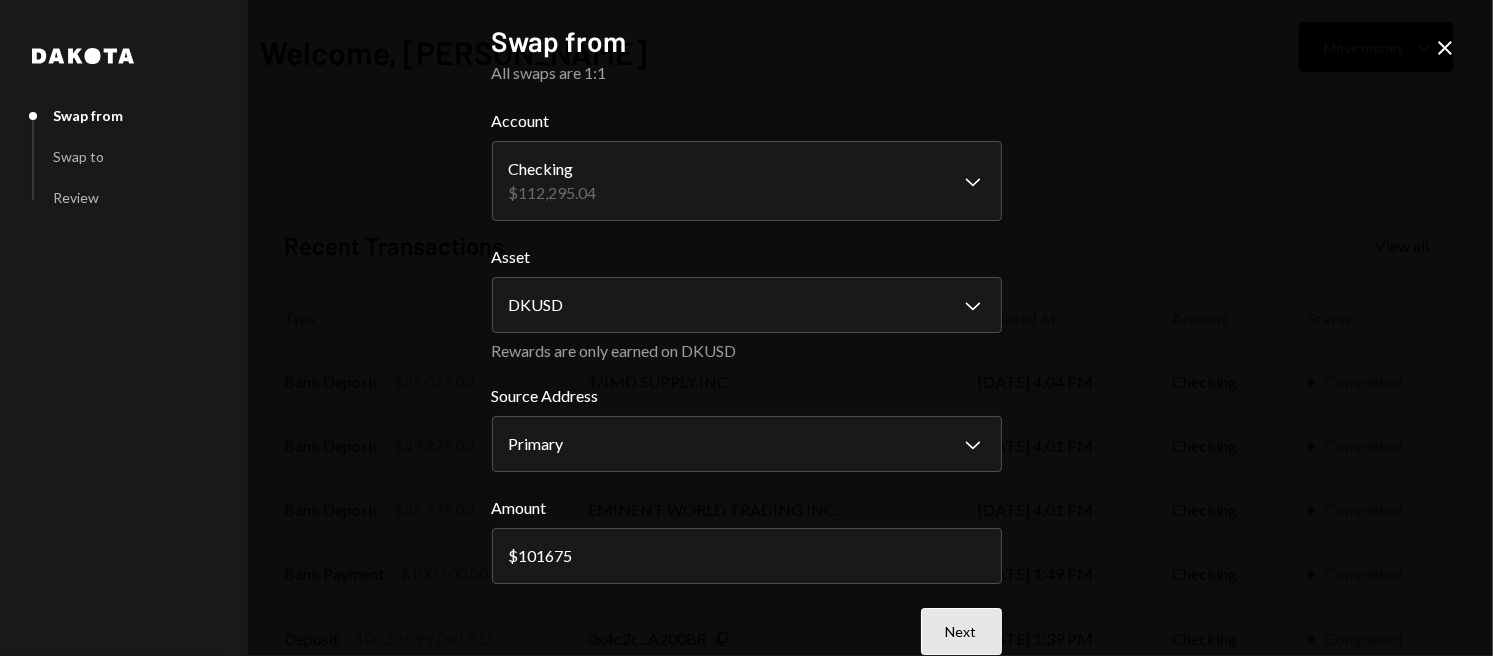 type on "101675" 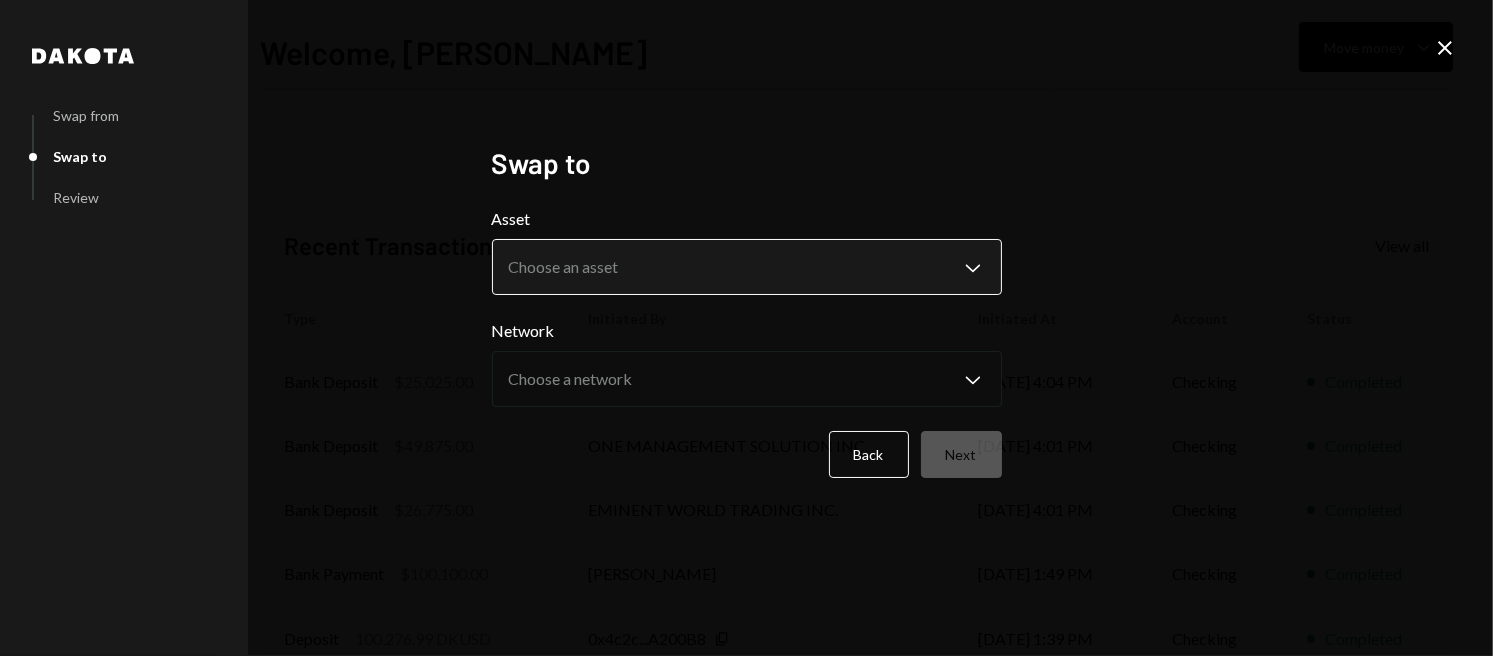 click on "**********" at bounding box center [746, 328] 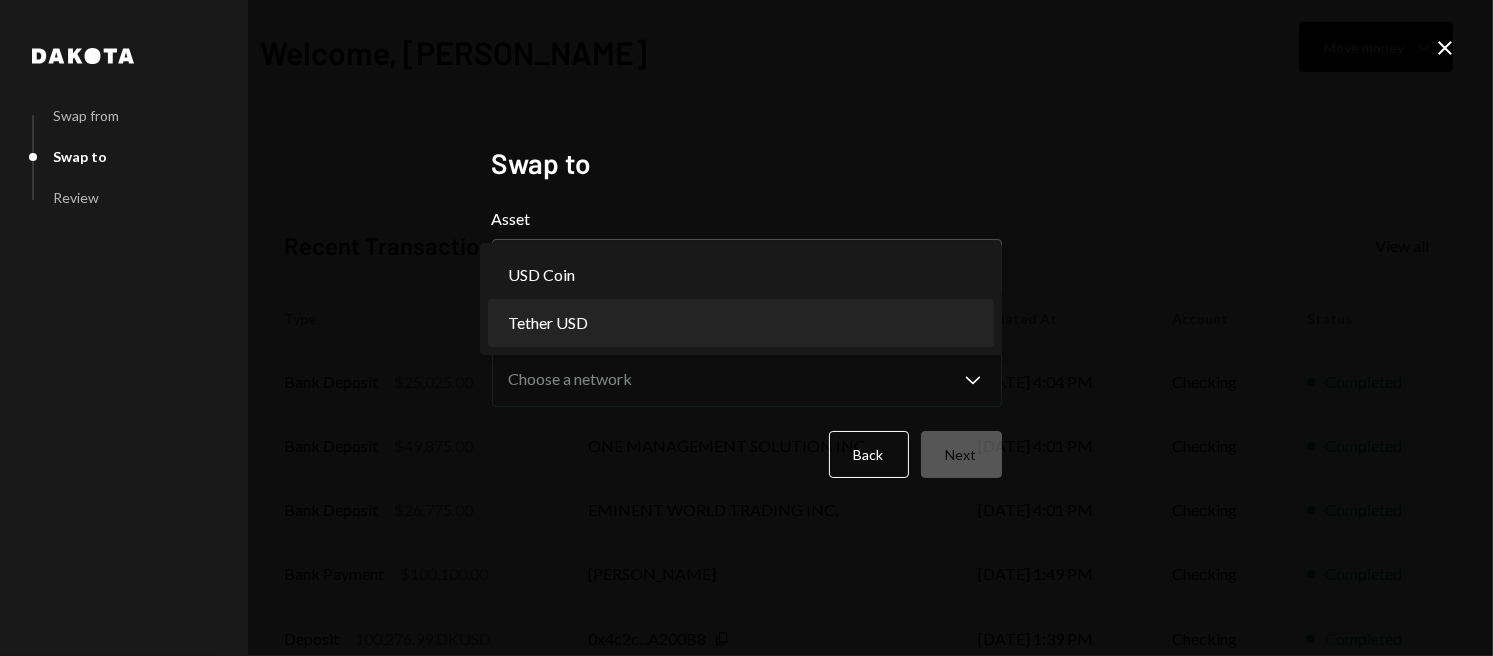 select on "****" 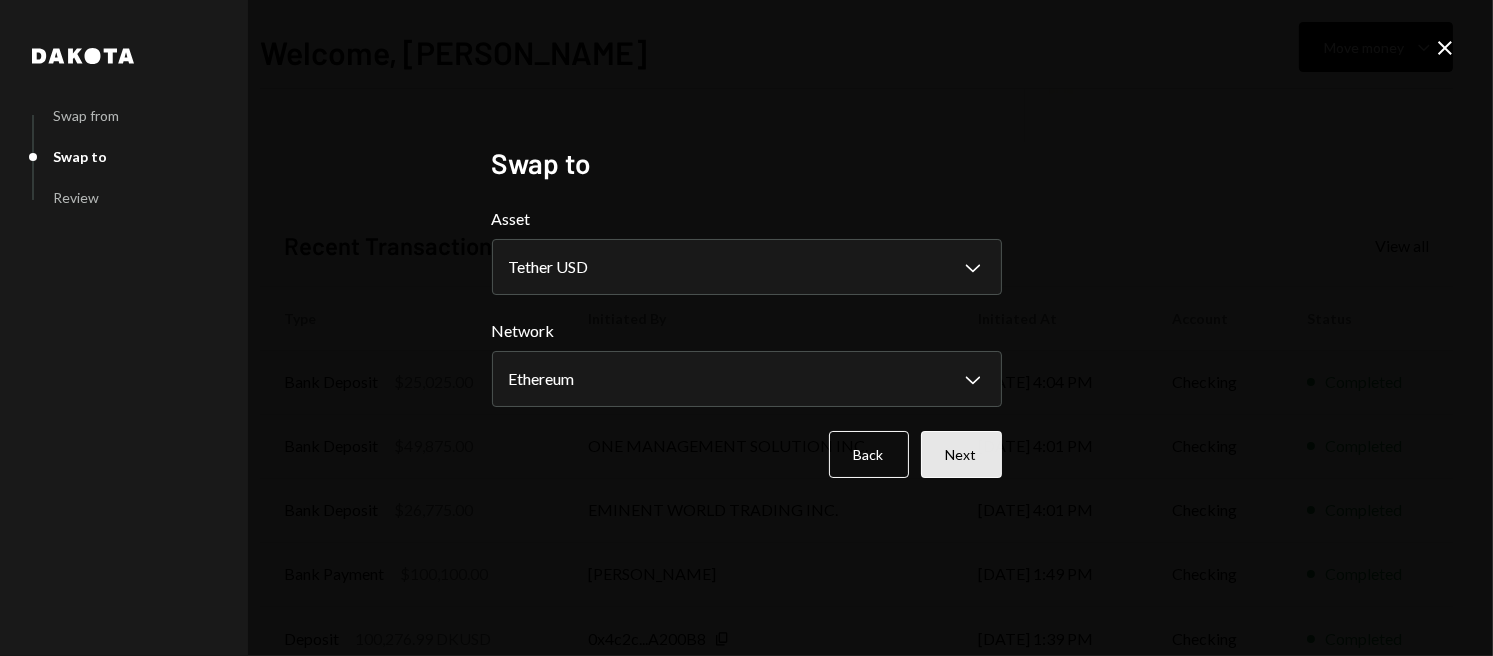 click on "Next" at bounding box center [961, 454] 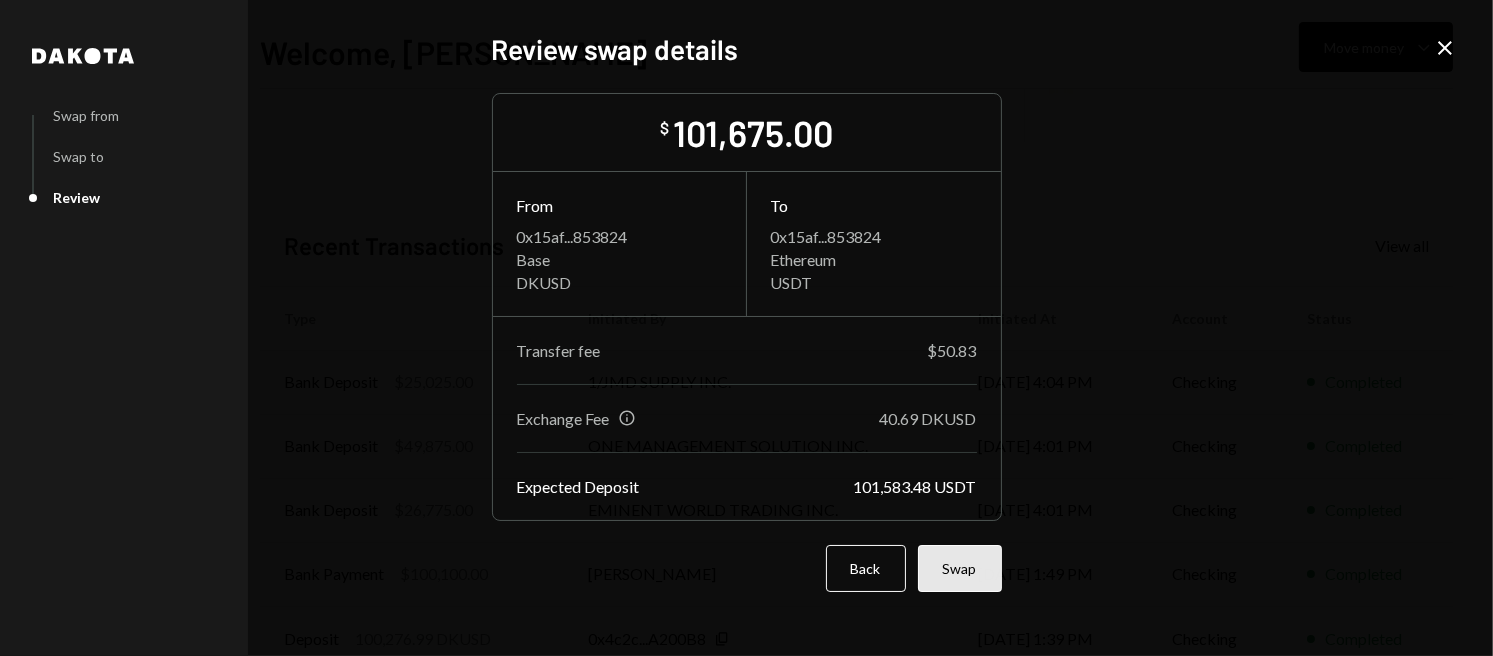 click on "Swap" at bounding box center [960, 568] 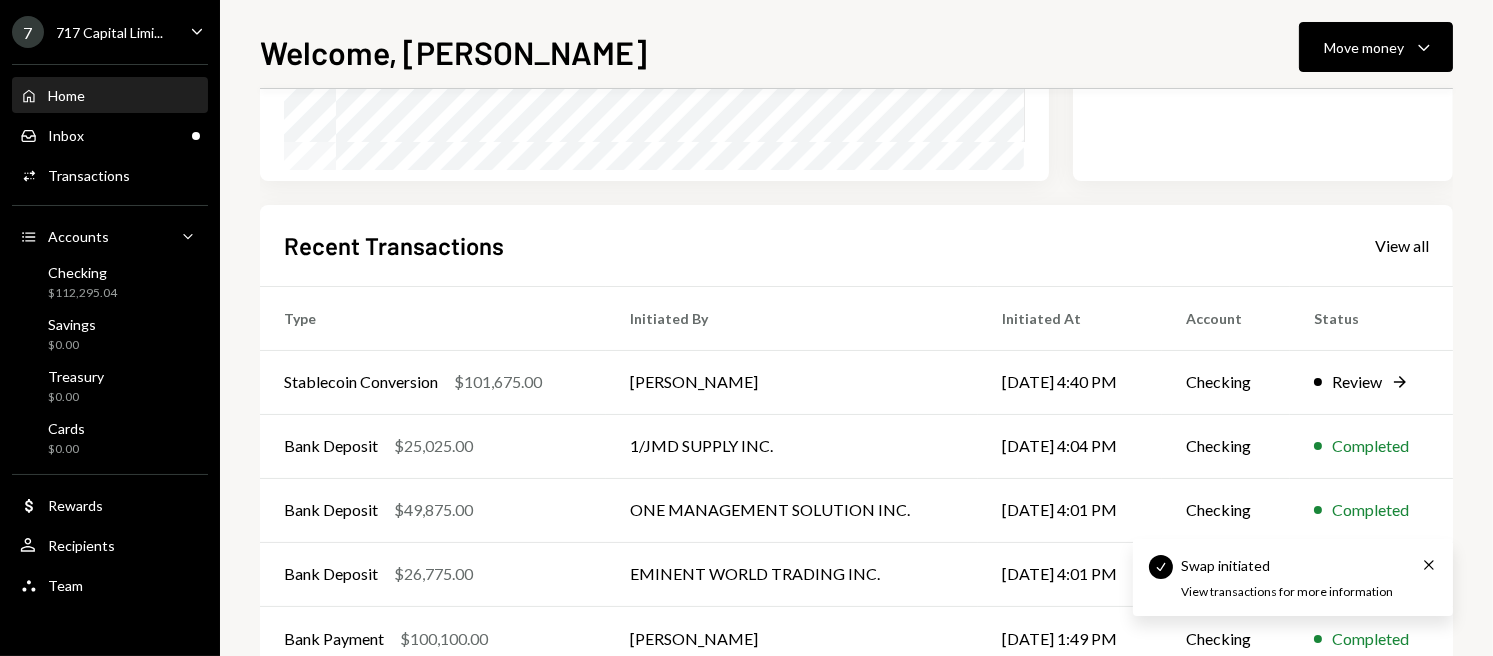 click on "Recent Transactions View all" at bounding box center [856, 245] 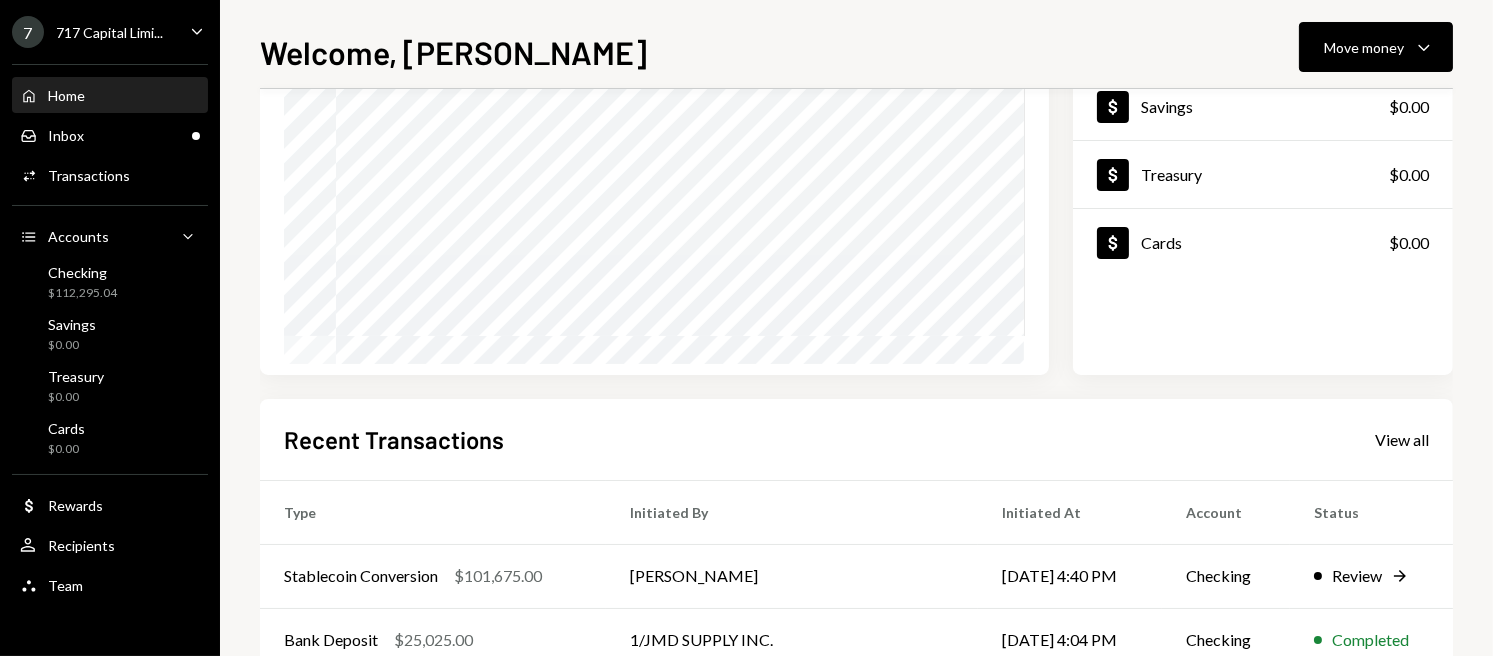 scroll, scrollTop: 0, scrollLeft: 0, axis: both 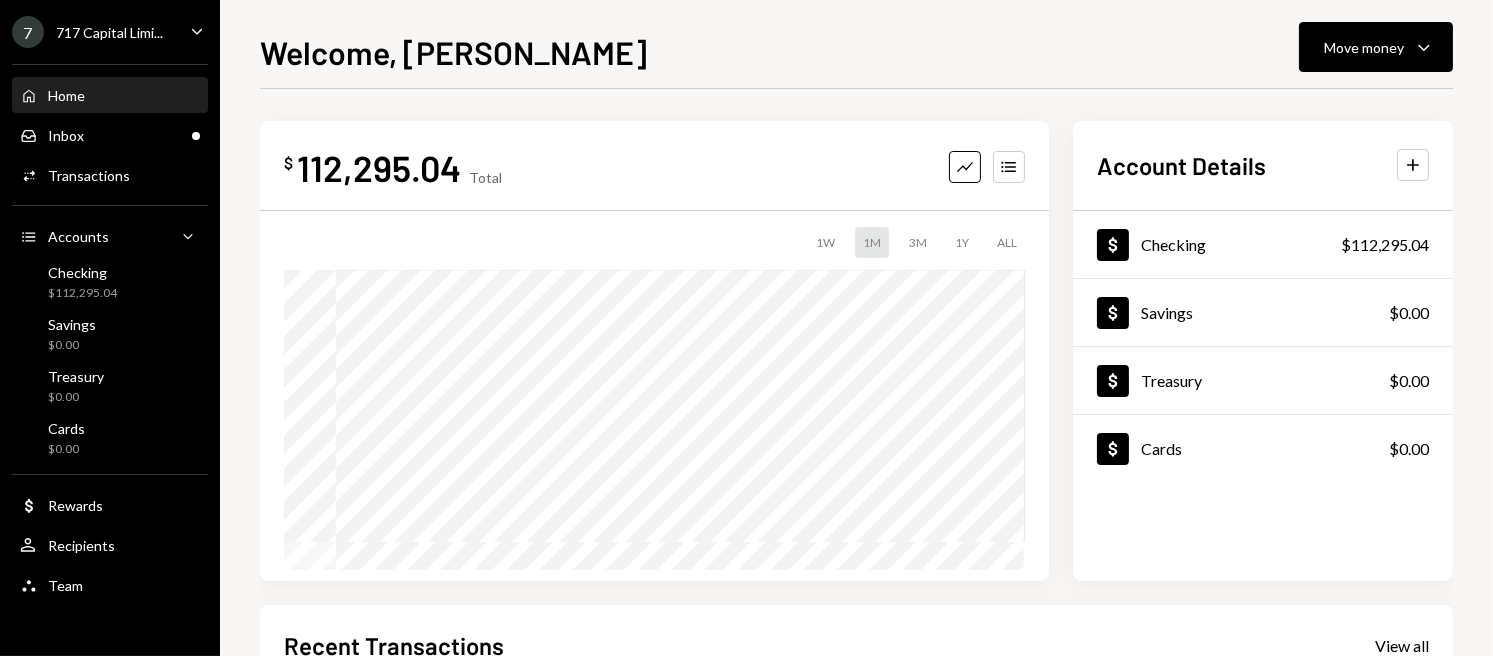click on "$ 112,295.04 Total Graph Accounts 1W 1M 3M 1Y ALL
$49,955.47
[DATE]
Account Details Plus Dollar Checking $112,295.04 Dollar Savings $0.00 Dollar Treasury $0.00 Dollar Cards $0.00 Recent Transactions View all Type Initiated By Initiated At Account Status Stablecoin Conversion $101,675.00 [PERSON_NAME] [DATE] 4:40 PM Checking Review Right Arrow Bank Deposit $25,025.00 1/JMD SUPPLY INC. [DATE] 4:04 PM Checking Completed Bank Deposit $49,875.00 ONE MANAGEMENT SOLUTION INC. [DATE] 4:01 PM Checking Completed Bank Deposit $26,775.00 EMINENT WORLD TRADING INC. [DATE] 4:01 PM Checking Completed Bank Payment $100,100.00 [PERSON_NAME] [DATE] 1:49 PM Checking Completed" at bounding box center [856, 600] 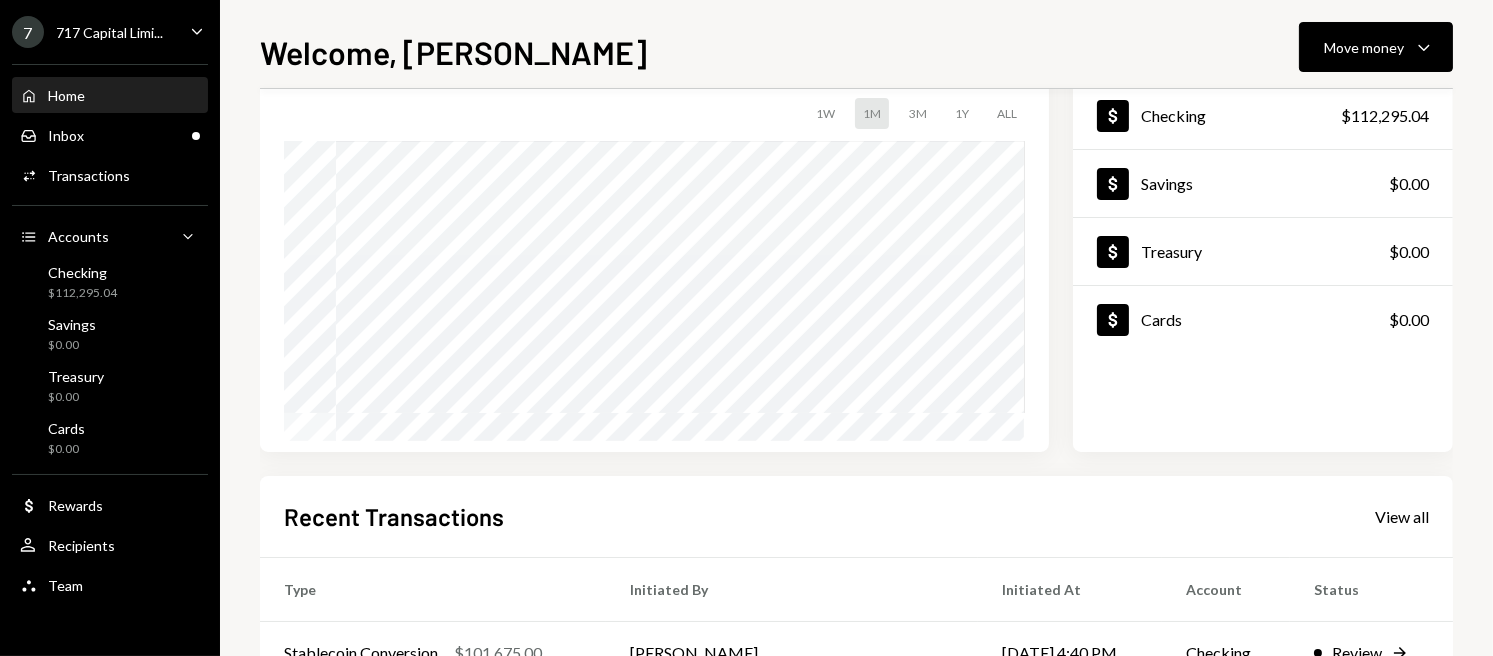 scroll, scrollTop: 200, scrollLeft: 0, axis: vertical 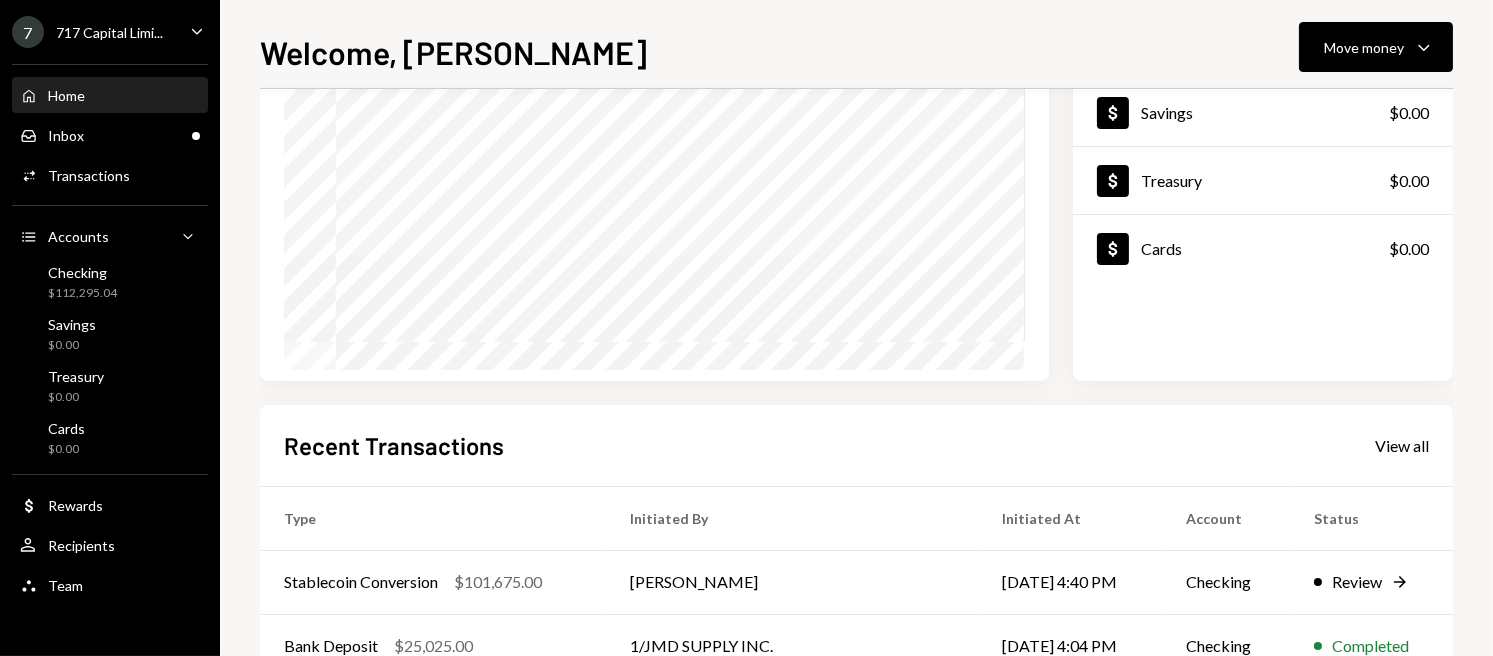 click on "Recent Transactions View all Type Initiated By Initiated At Account Status Stablecoin Conversion $101,675.00 [PERSON_NAME] [DATE] 4:40 PM Checking Review Right Arrow Bank Deposit $25,025.00 1/JMD SUPPLY INC. [DATE] 4:04 PM Checking Completed Bank Deposit $49,875.00 ONE MANAGEMENT SOLUTION INC. [DATE] 4:01 PM Checking Completed Bank Deposit $26,775.00 EMINENT WORLD TRADING INC. [DATE] 4:01 PM Checking Completed Bank Payment $100,100.00 [PERSON_NAME] [DATE] 1:49 PM Checking Completed" at bounding box center [856, 638] 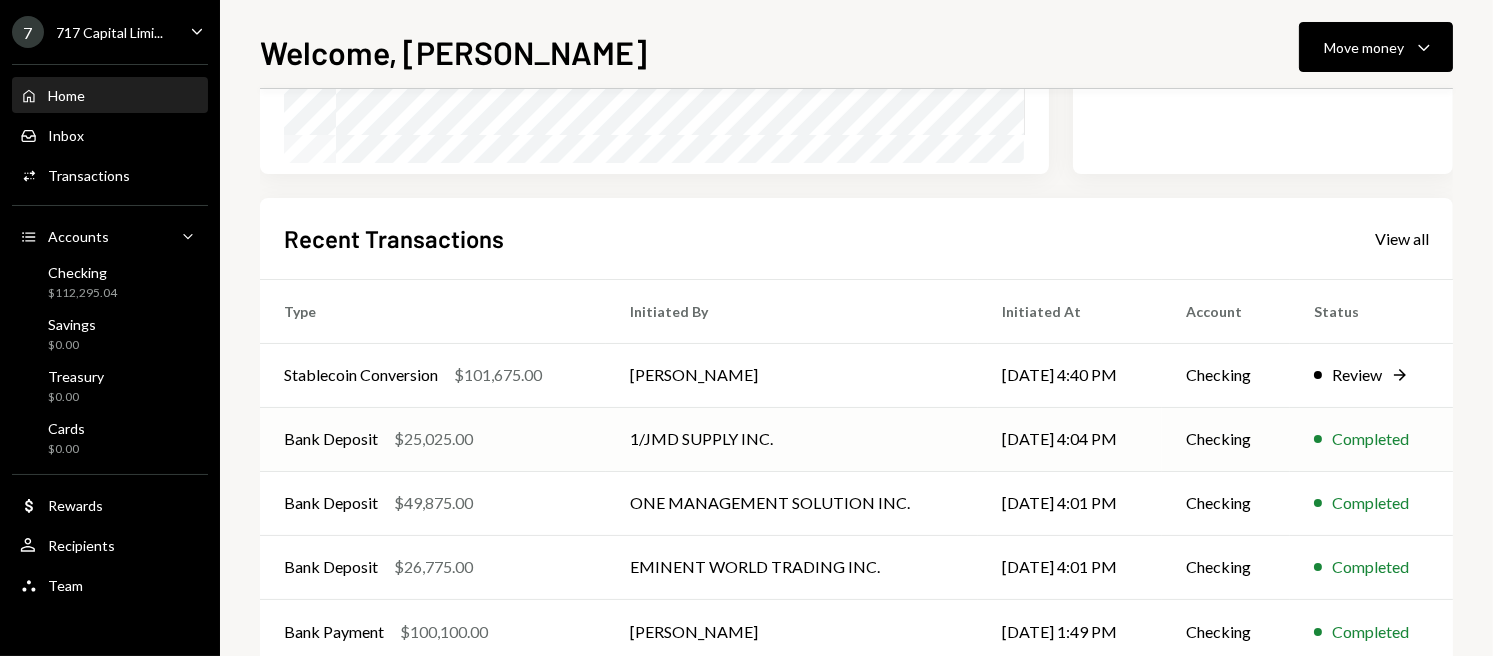scroll, scrollTop: 454, scrollLeft: 0, axis: vertical 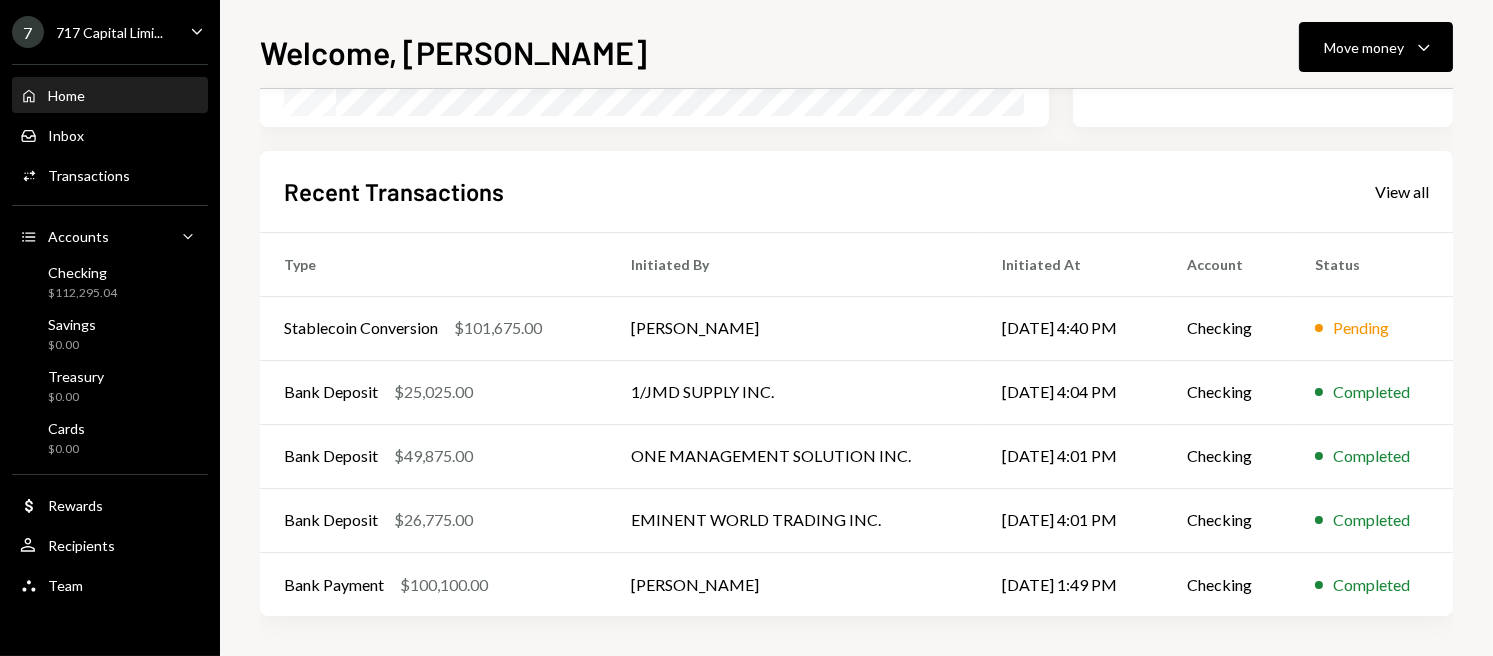 click on "Recent Transactions" at bounding box center (394, 191) 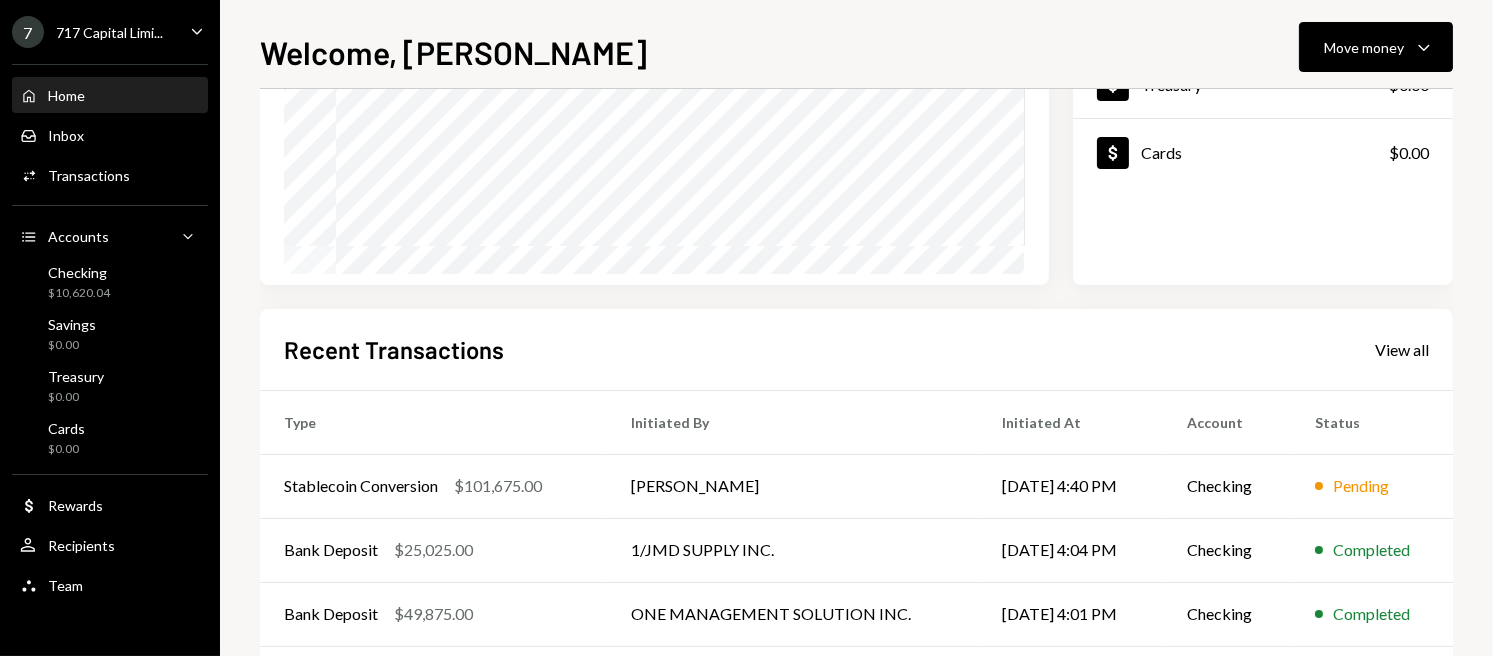 scroll, scrollTop: 300, scrollLeft: 0, axis: vertical 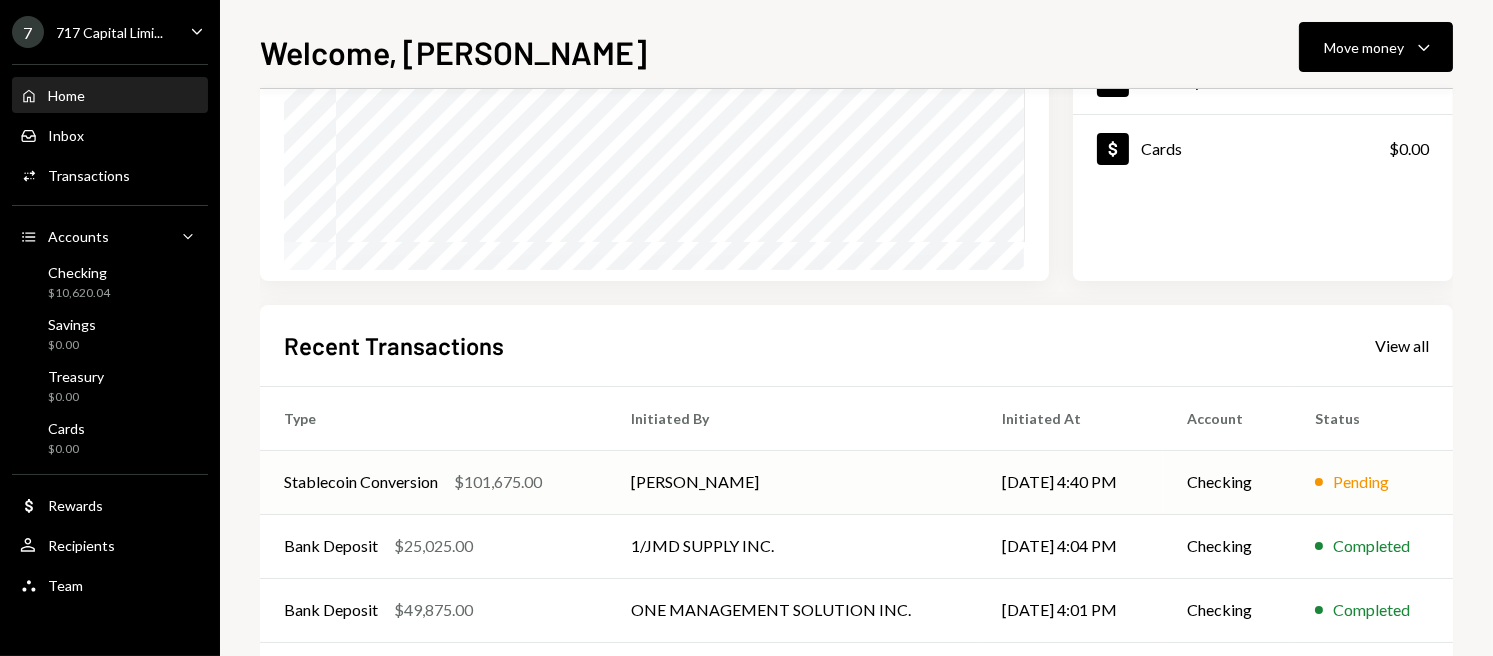click on "[PERSON_NAME]" at bounding box center (793, 482) 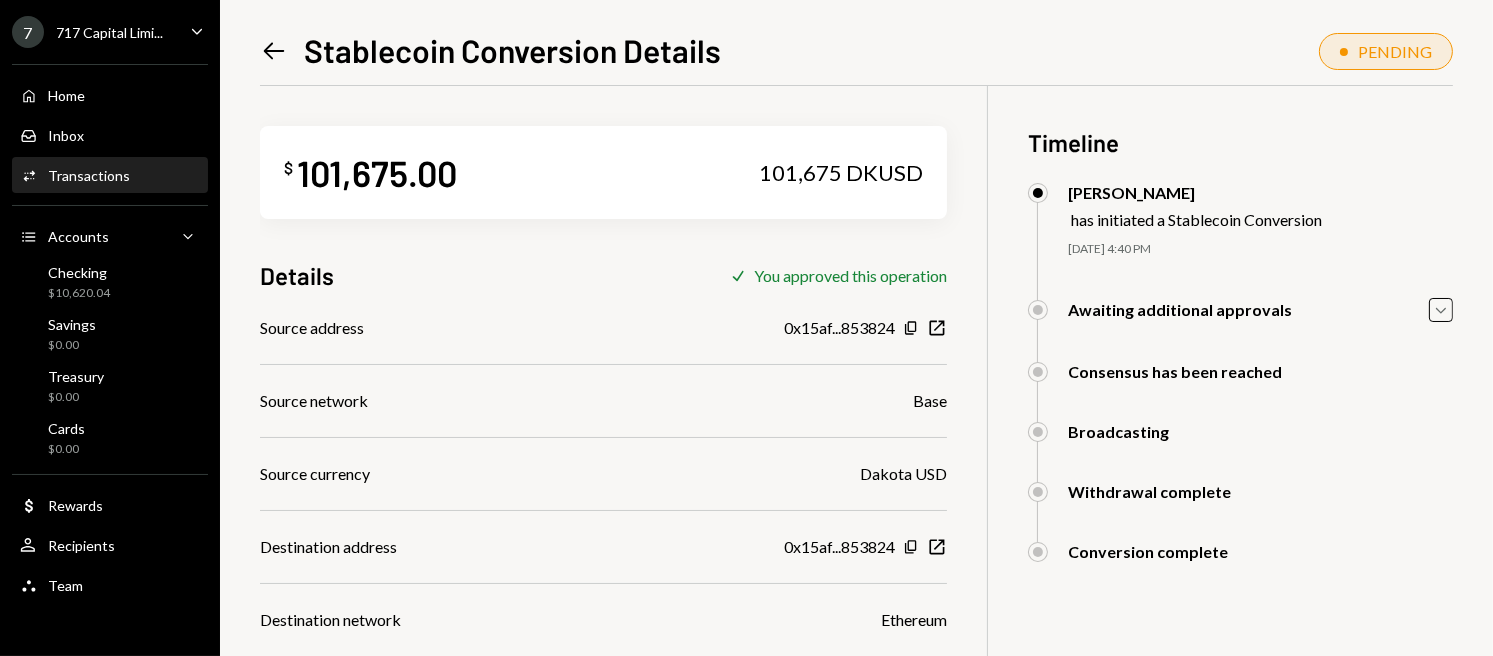 click on "$ 101,675.00 101,675  DKUSD Details Check You   approved   this operation Source address 0x15af...853824 Copy New Window Source network Base Source currency Dakota USD Destination address 0x15af...853824 Copy New Window Destination network Ethereum Destination currency Tether USD Recipient Amount $101,583.50 Transfer Fee $50.83 Transaction ID 0x2a85...26c142 Copy New Window" at bounding box center (603, 505) 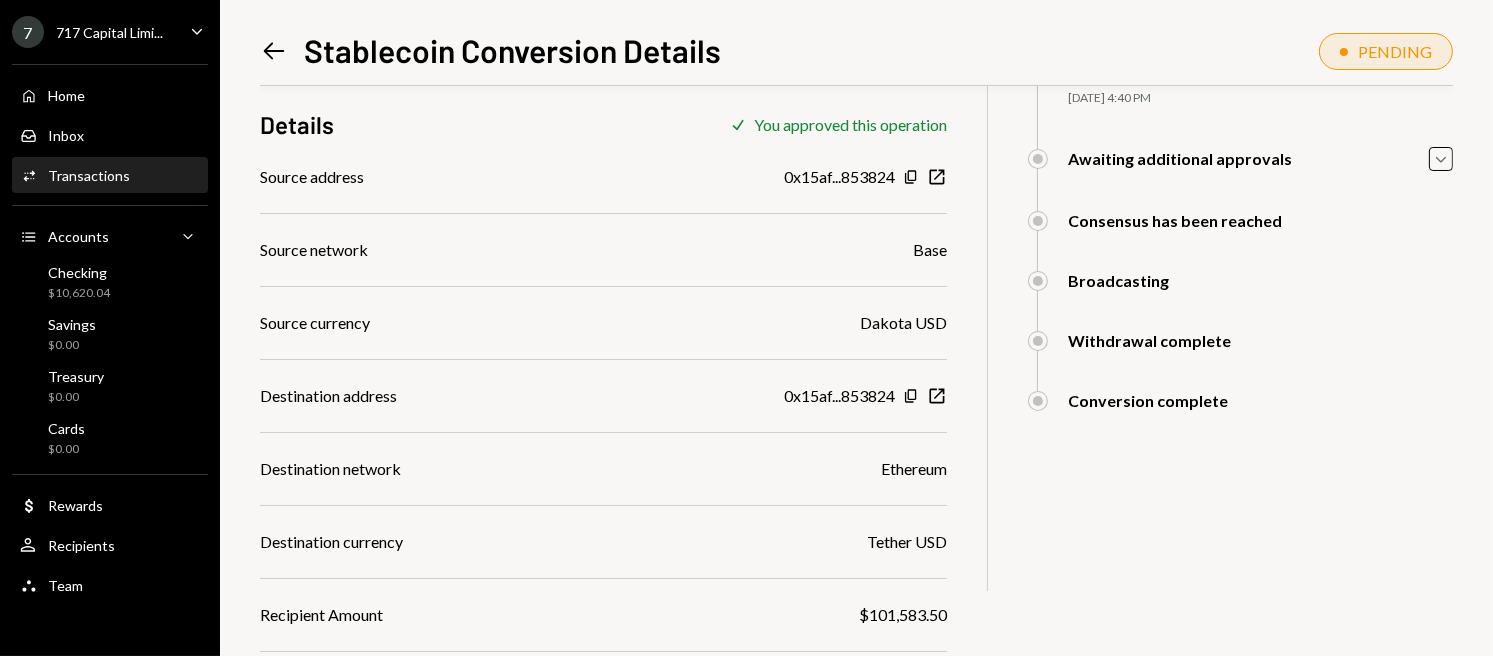 scroll, scrollTop: 0, scrollLeft: 0, axis: both 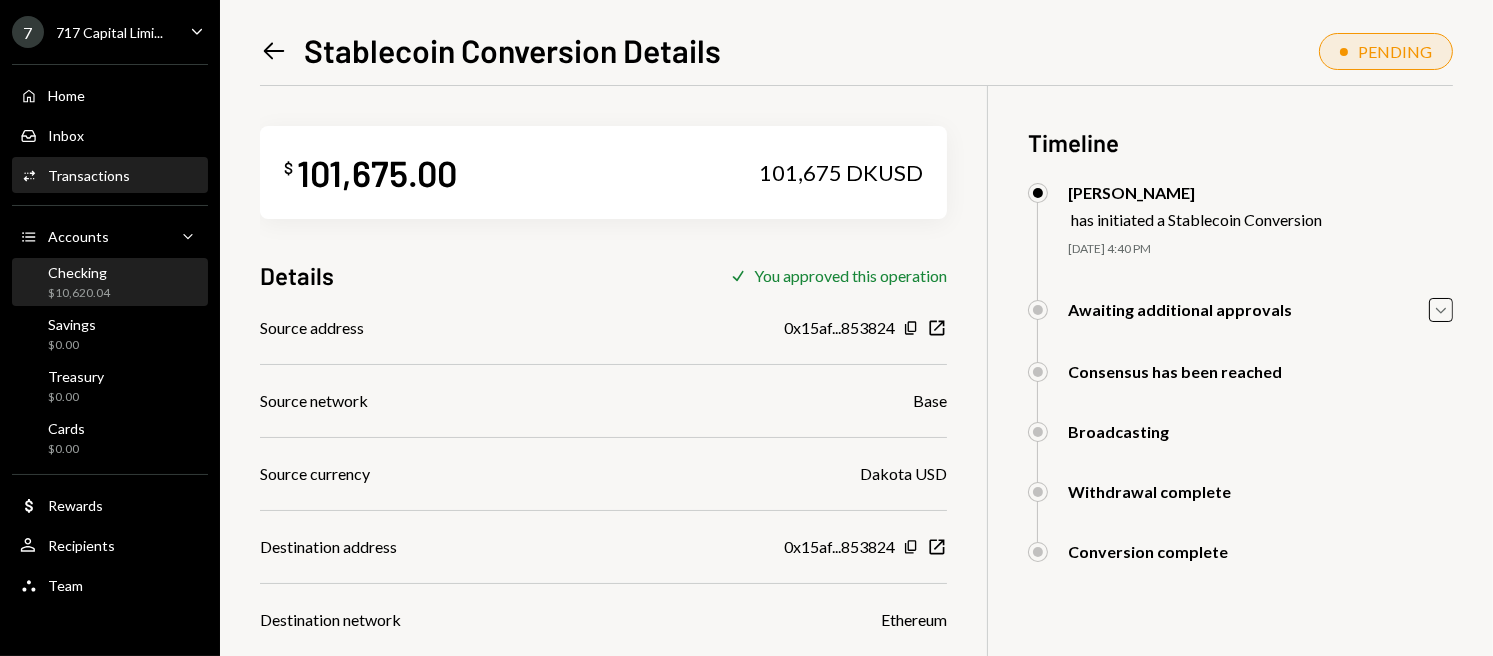 click on "Checking $10,620.04" at bounding box center (110, 283) 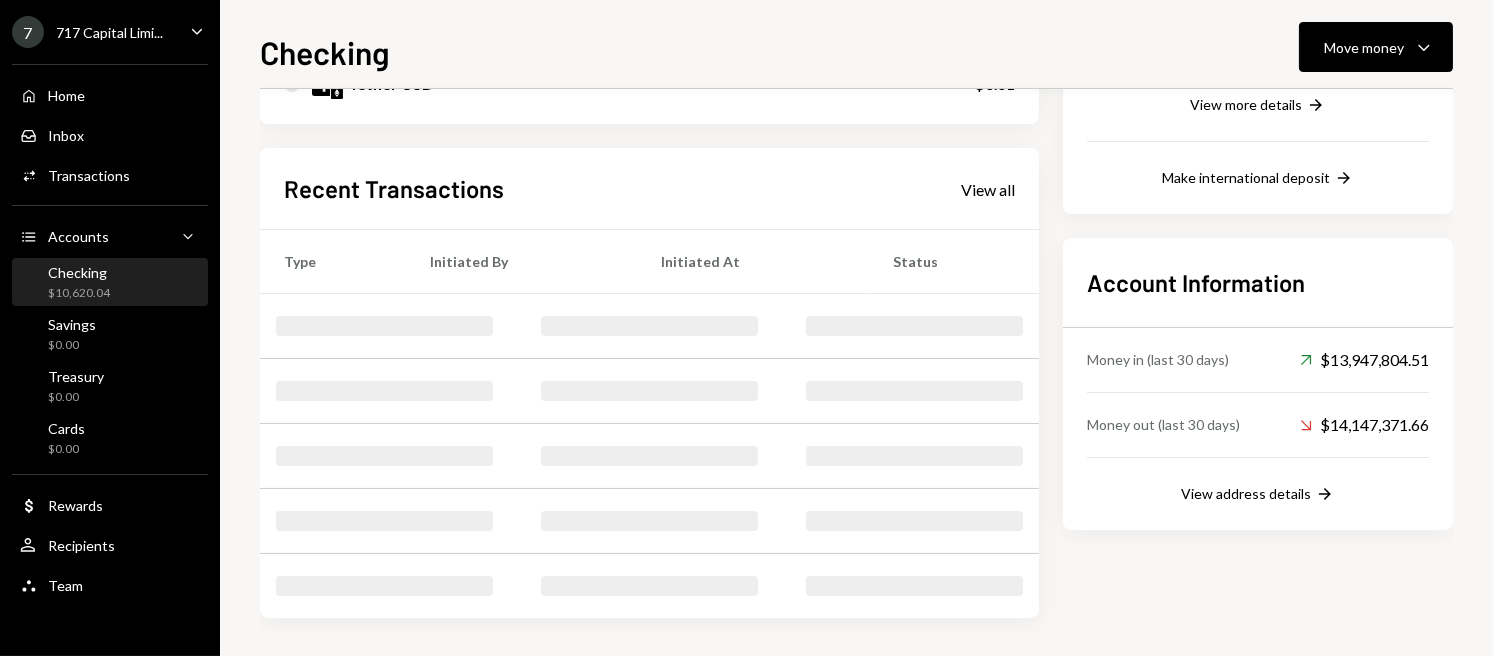 scroll, scrollTop: 418, scrollLeft: 0, axis: vertical 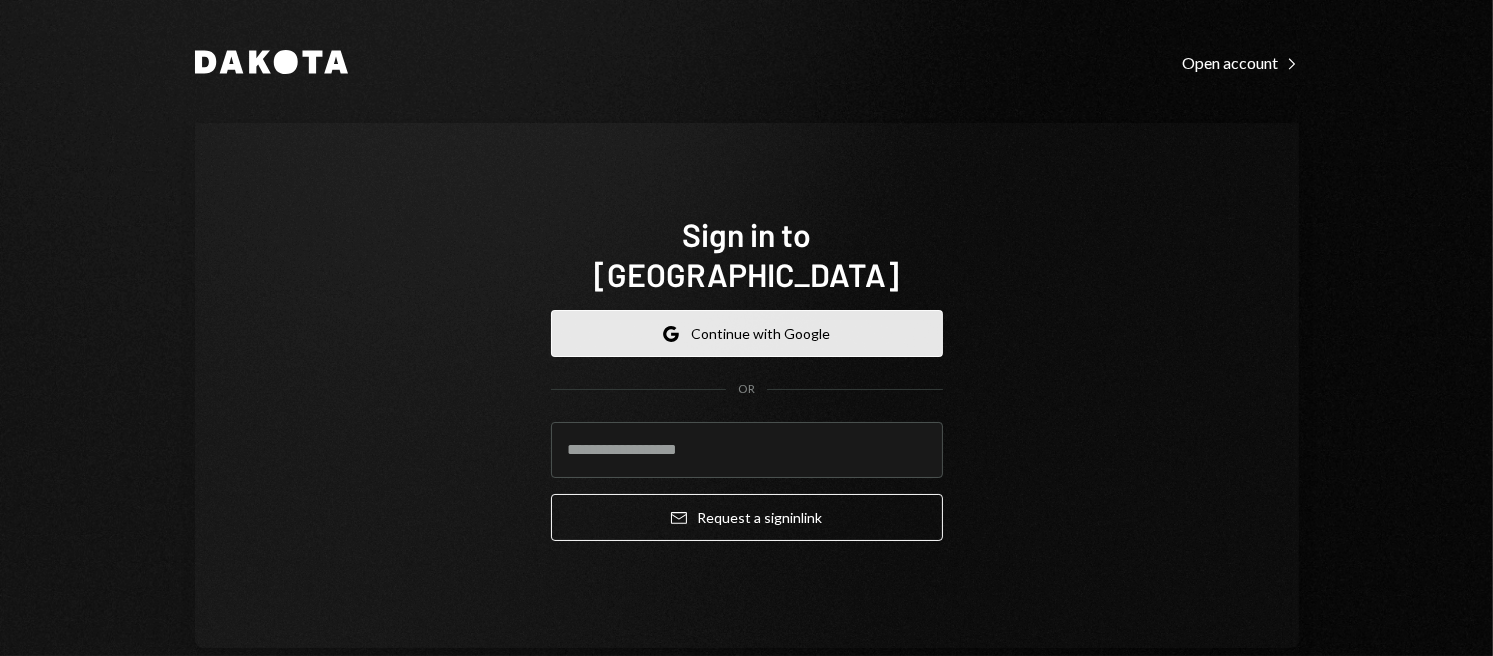 click on "Google  Continue with Google" at bounding box center (747, 333) 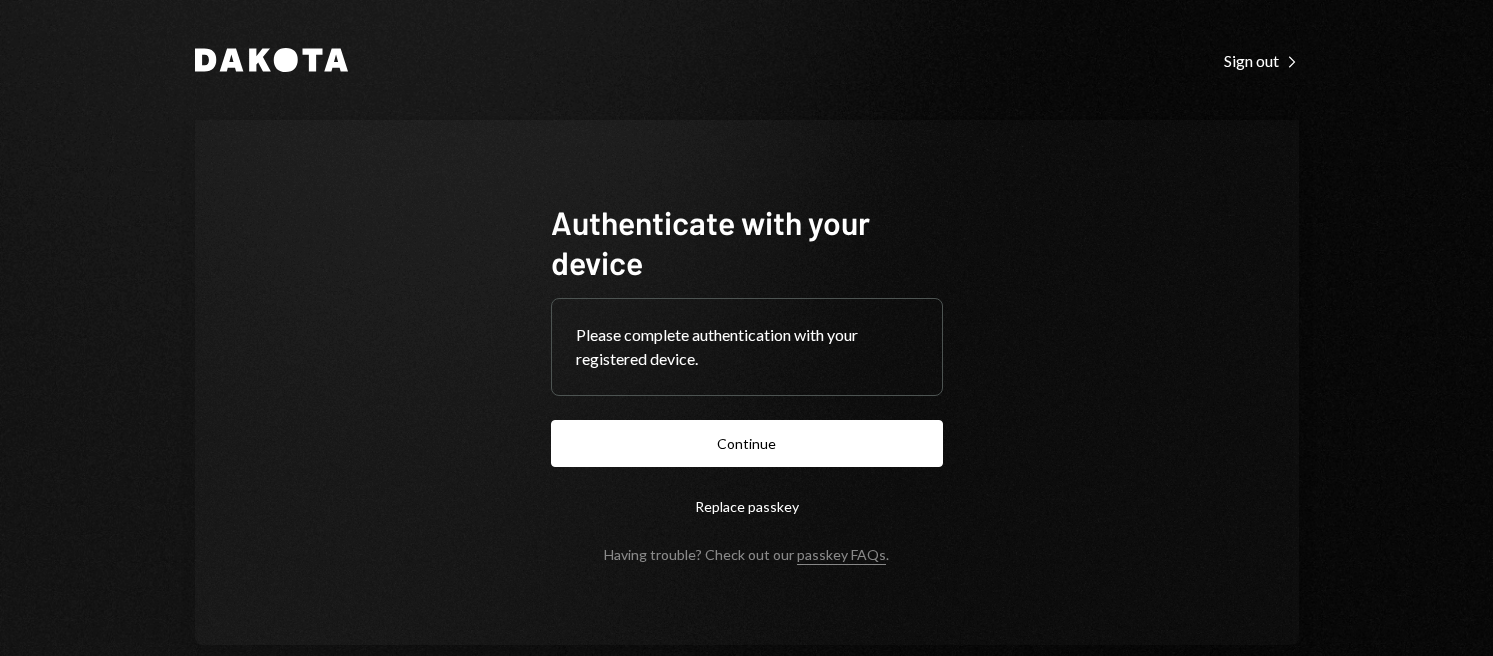 scroll, scrollTop: 0, scrollLeft: 0, axis: both 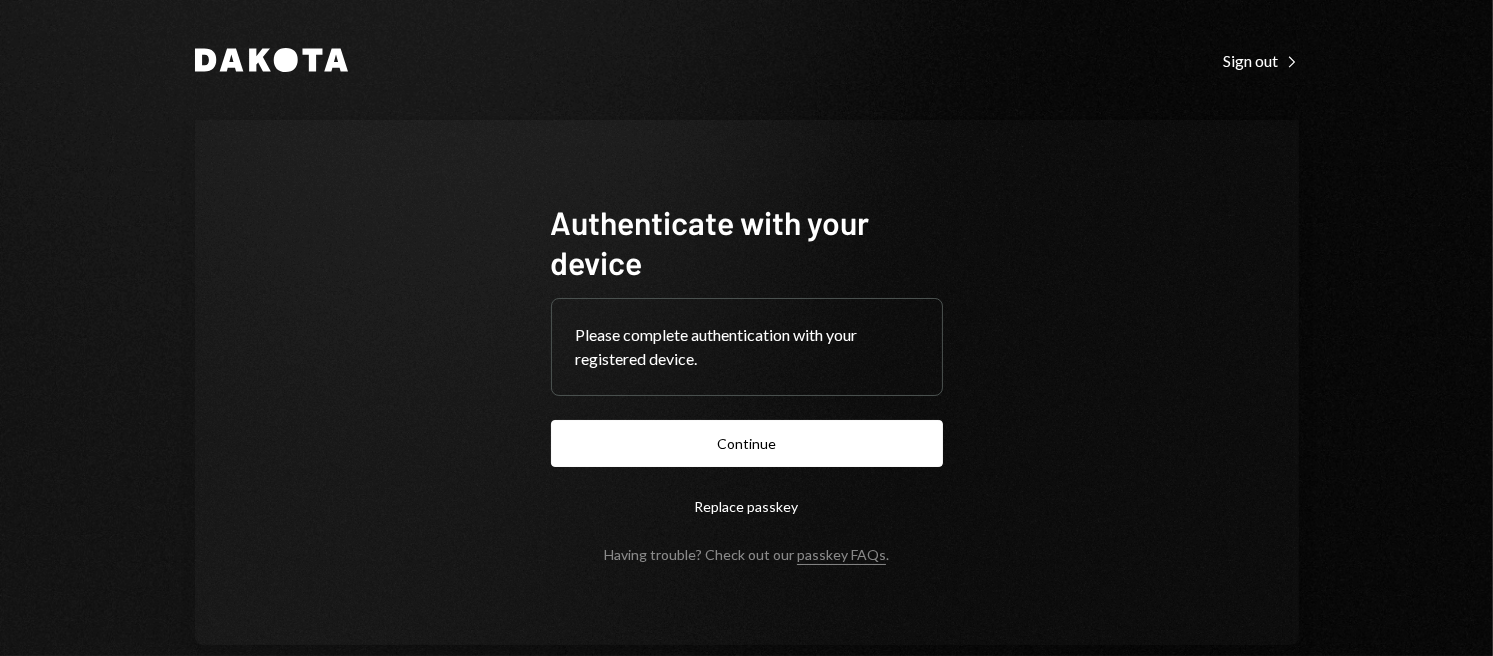 click on "Authenticate with your device Please complete authentication with your registered device. Continue Replace passkey Having trouble? Check out our   passkey FAQs ." at bounding box center (747, 382) 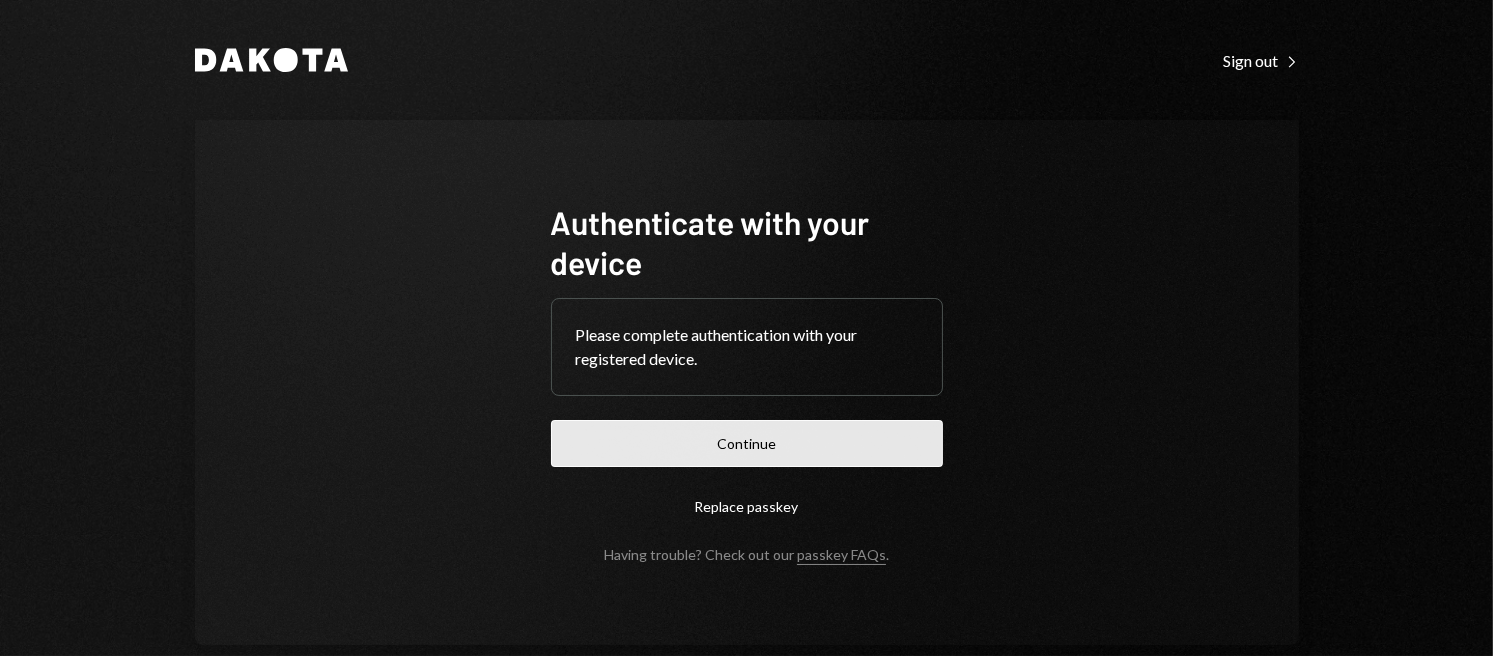 click on "Continue" at bounding box center [747, 443] 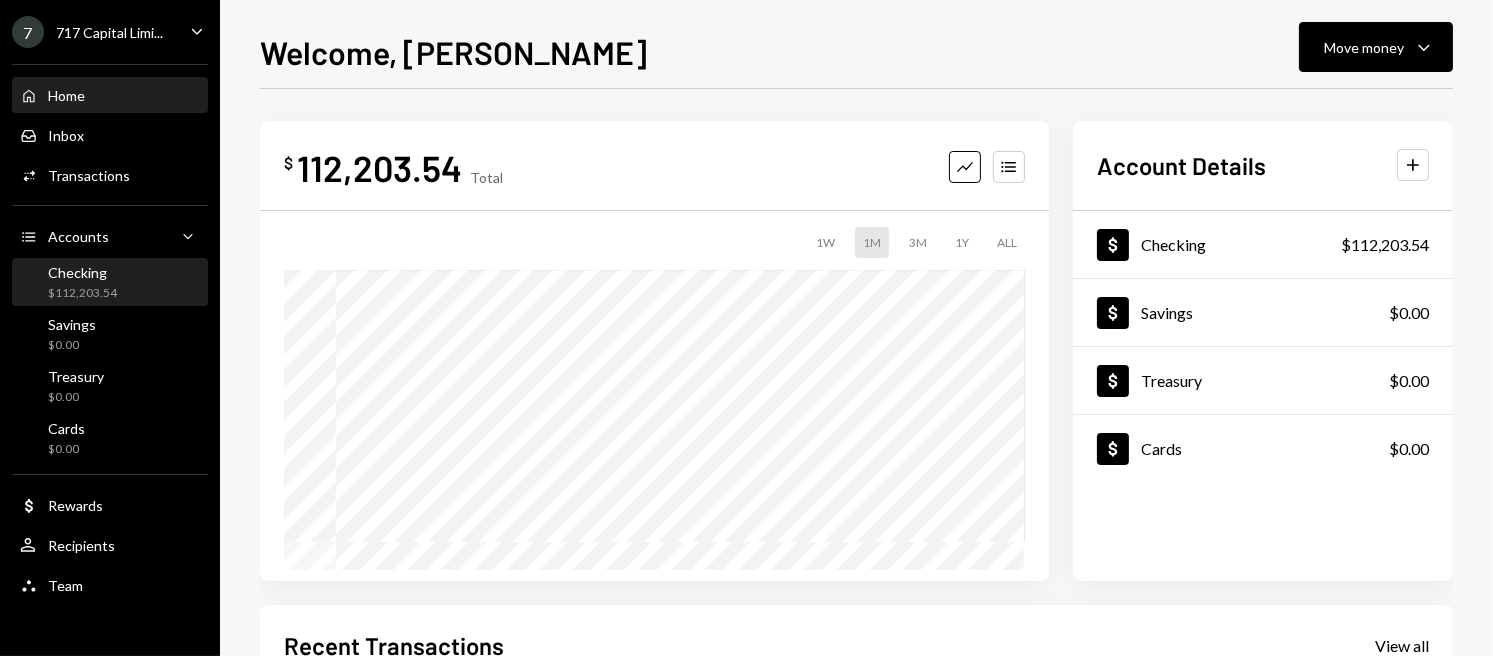click on "Checking $112,203.54" at bounding box center [110, 283] 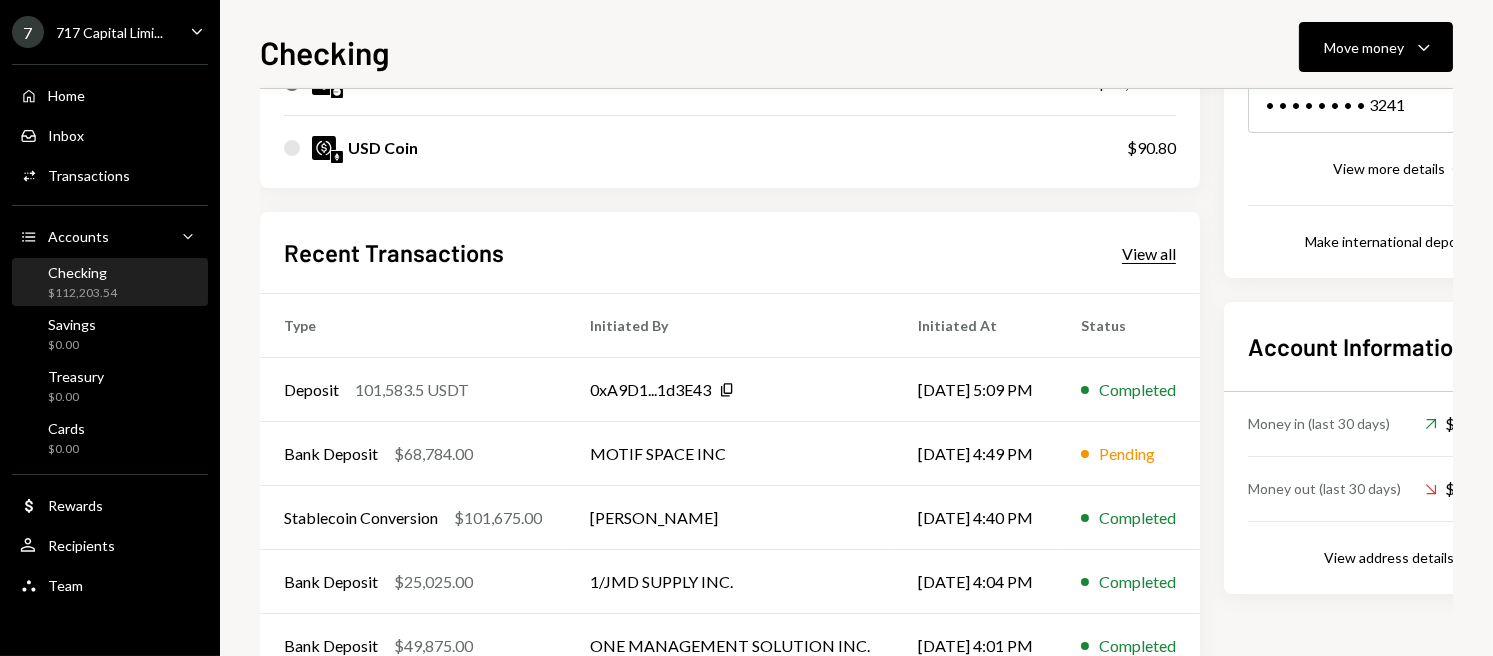 scroll, scrollTop: 417, scrollLeft: 0, axis: vertical 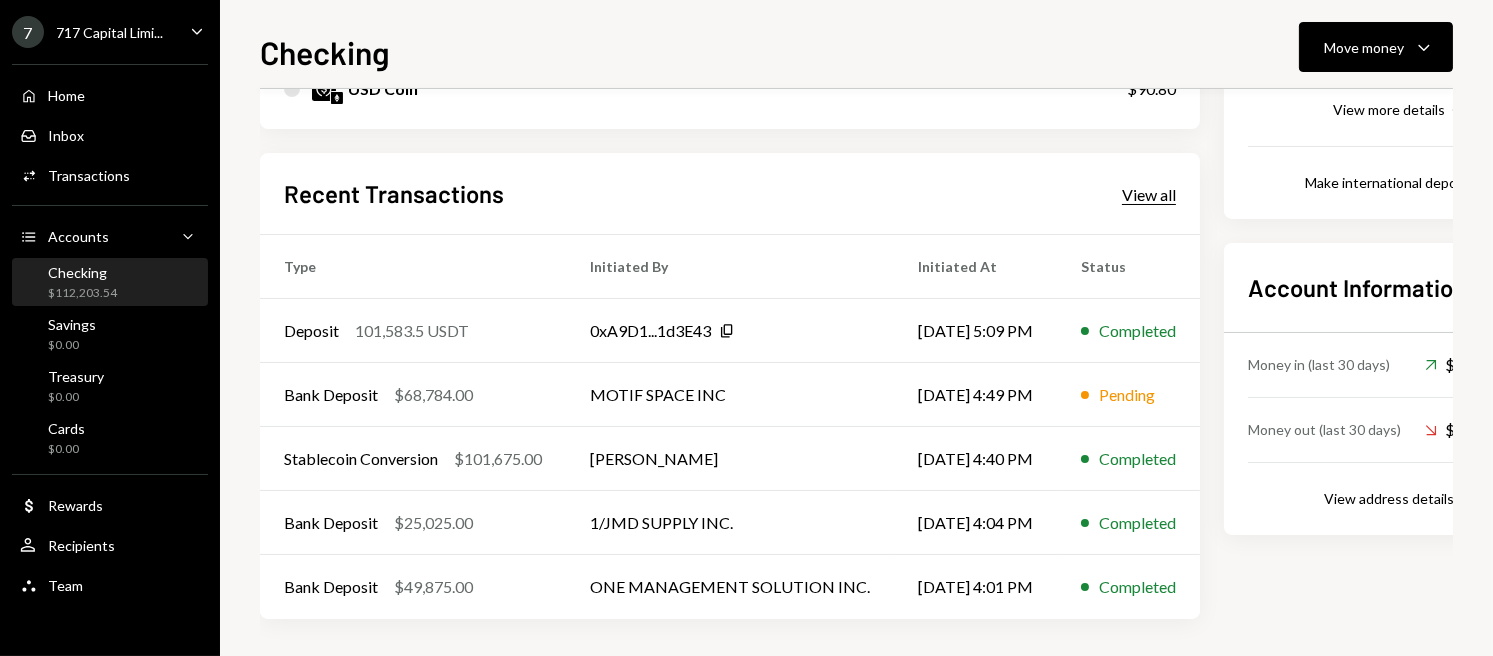 click on "View all" at bounding box center [1149, 195] 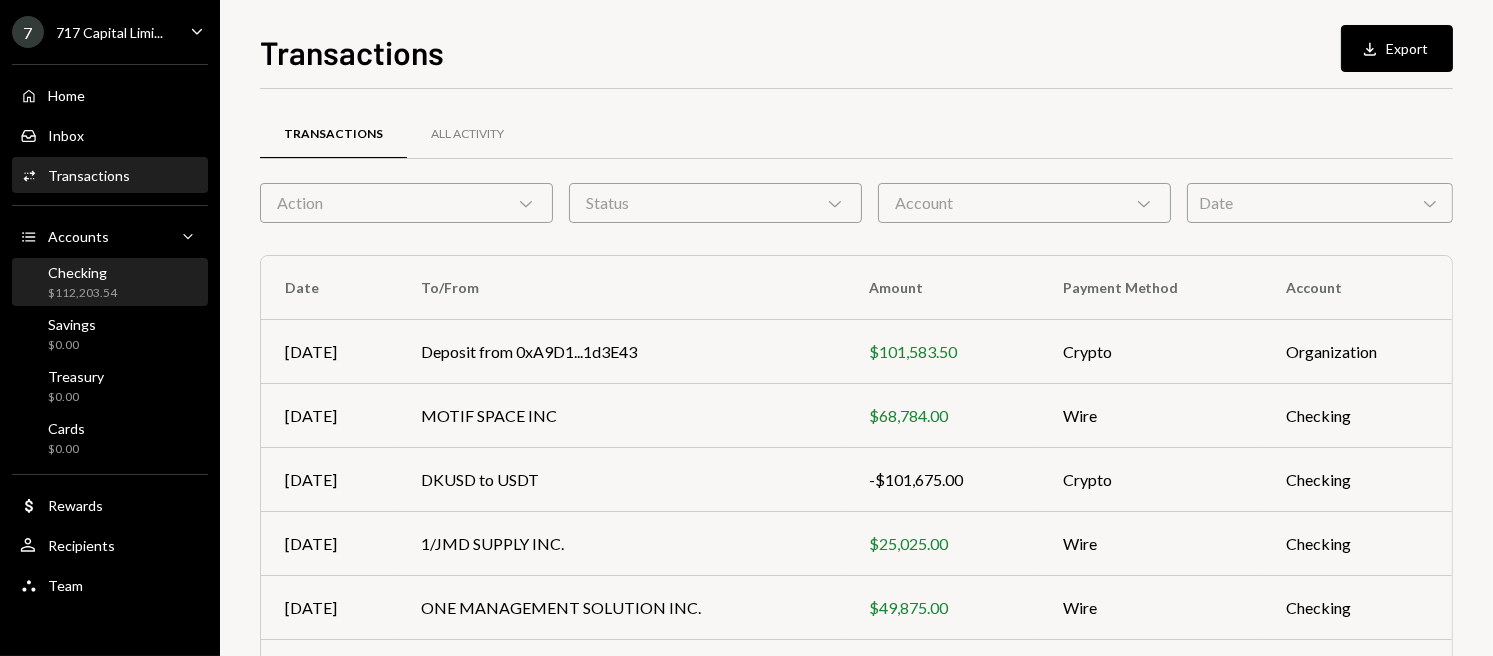 click on "Checking $112,203.54" at bounding box center [110, 283] 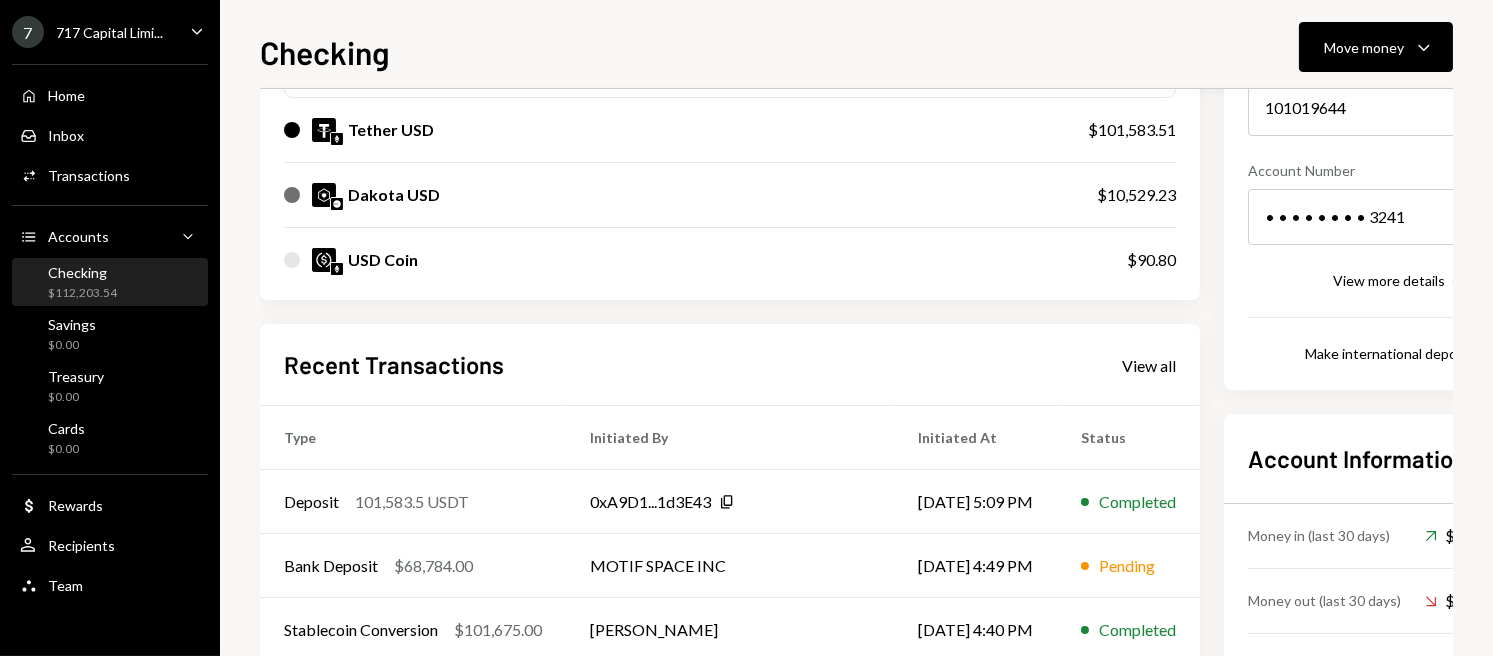 scroll, scrollTop: 417, scrollLeft: 0, axis: vertical 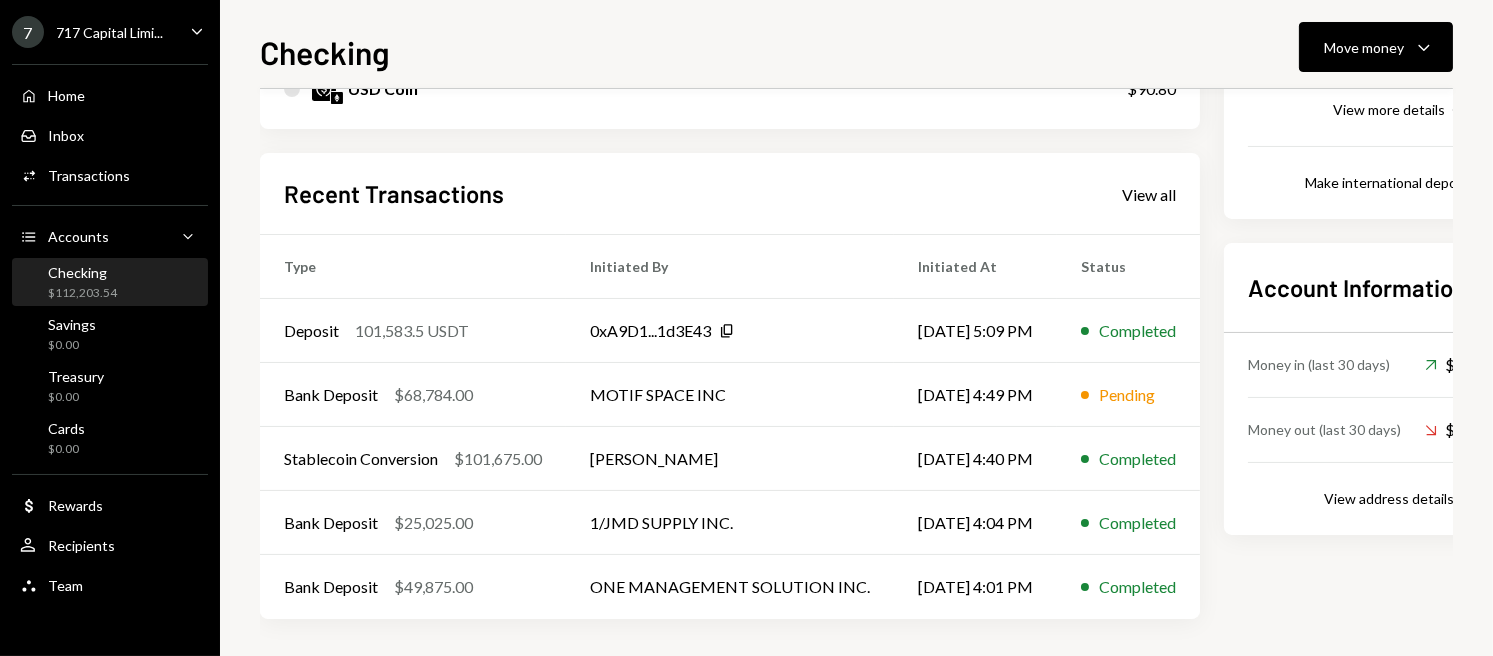 click on "Recent Transactions View all Type Initiated By Initiated At Status Deposit 101,583.5  USDT 0xA9D1...1d3E43 Copy 07/25/25 5:09 PM Completed Bank Deposit $68,784.00  MOTIF SPACE INC 07/25/25 4:49 PM Pending Stablecoin Conversion $101,675.00 Ryan Noonan 07/25/25 4:40 PM Completed Bank Deposit $25,025.00 1/JMD SUPPLY INC. 07/25/25 4:04 PM Completed Bank Deposit $49,875.00 ONE MANAGEMENT SOLUTION INC. 07/25/25 4:01 PM Completed" at bounding box center [730, 386] 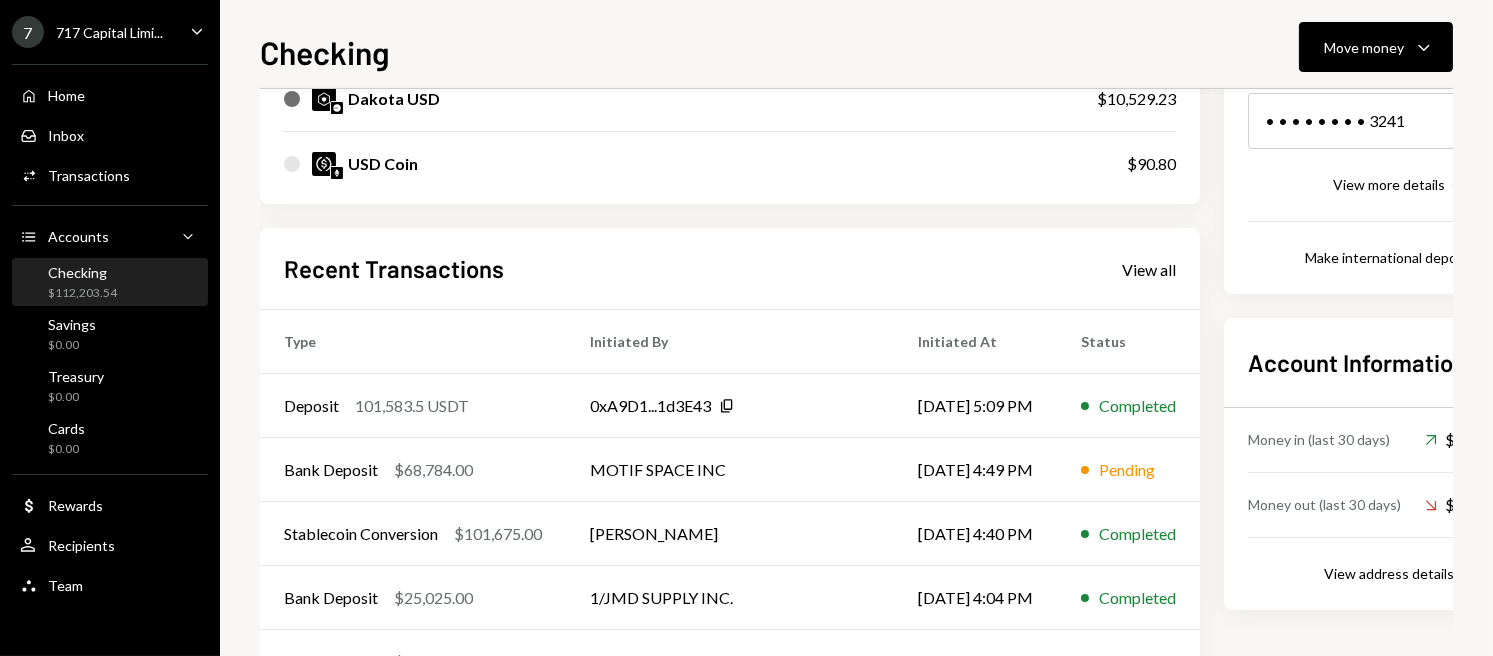 scroll, scrollTop: 317, scrollLeft: 0, axis: vertical 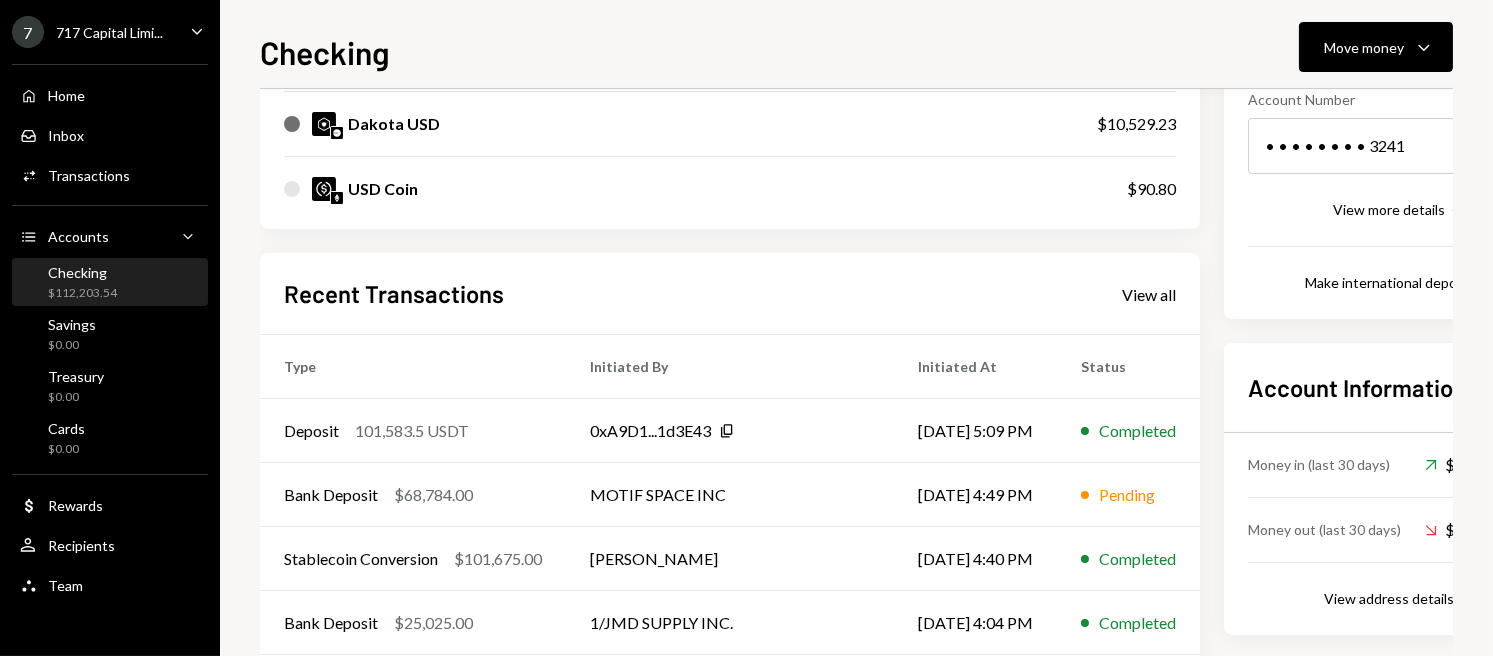 click on "My balance $ 112,203.54 USDT Tether USD $101,583.51 Dakota USD $10,529.23 USD Coin $90.80 Recent Transactions View all Type Initiated By Initiated At Status Deposit 101,583.5  USDT 0xA9D1...1d3E43 Copy 07/25/25 5:09 PM Completed Bank Deposit $68,784.00  MOTIF SPACE INC 07/25/25 4:49 PM Pending Stablecoin Conversion $101,675.00 Ryan Noonan 07/25/25 4:40 PM Completed Bank Deposit $25,025.00 1/JMD SUPPLY INC. 07/25/25 4:04 PM Completed Bank Deposit $49,875.00 ONE MANAGEMENT SOLUTION INC. 07/25/25 4:01 PM Completed" at bounding box center (730, 292) 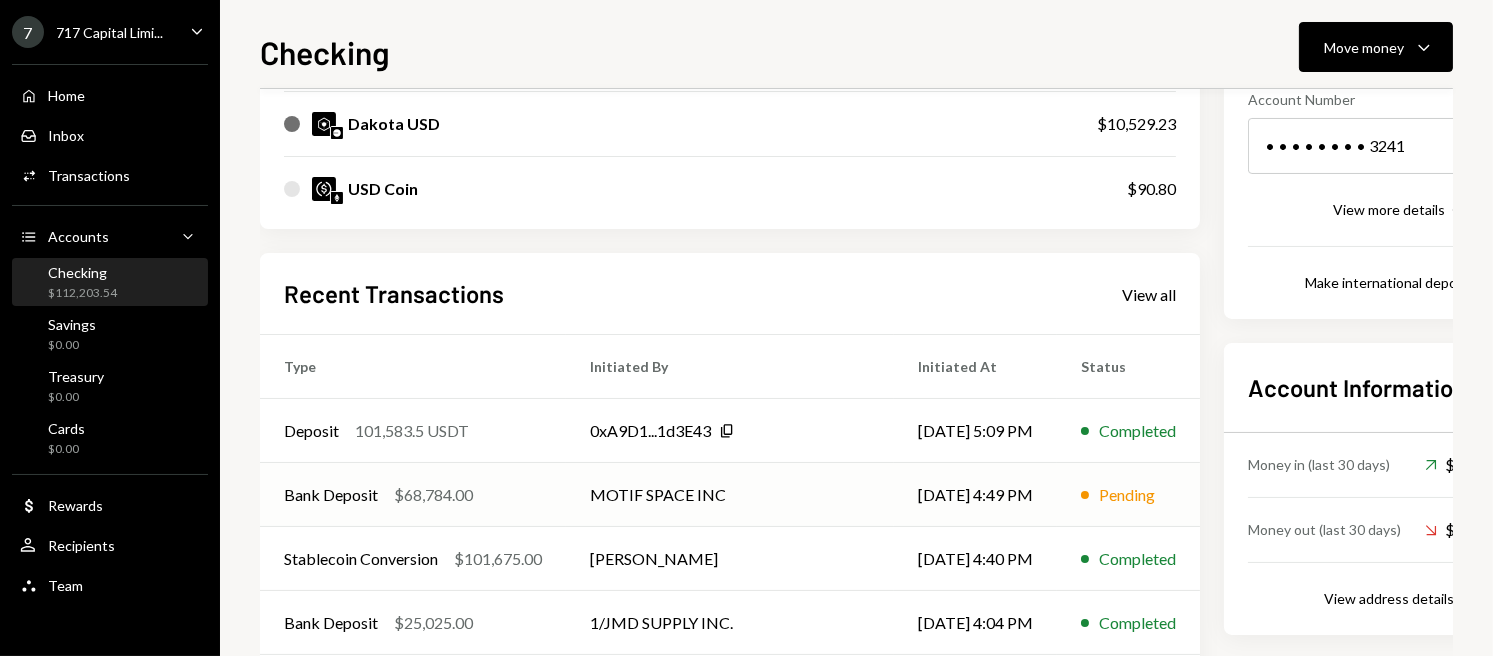 click on "MOTIF SPACE INC" at bounding box center [730, 495] 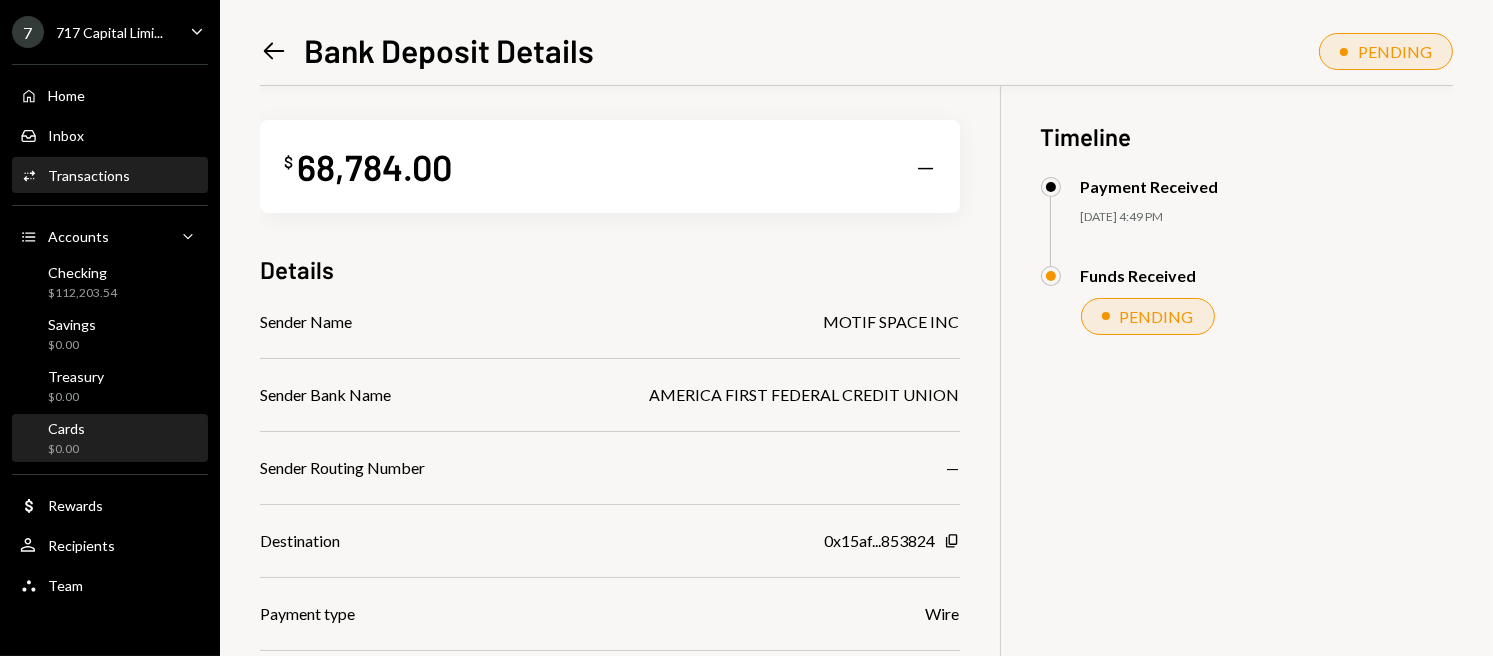 scroll, scrollTop: 0, scrollLeft: 0, axis: both 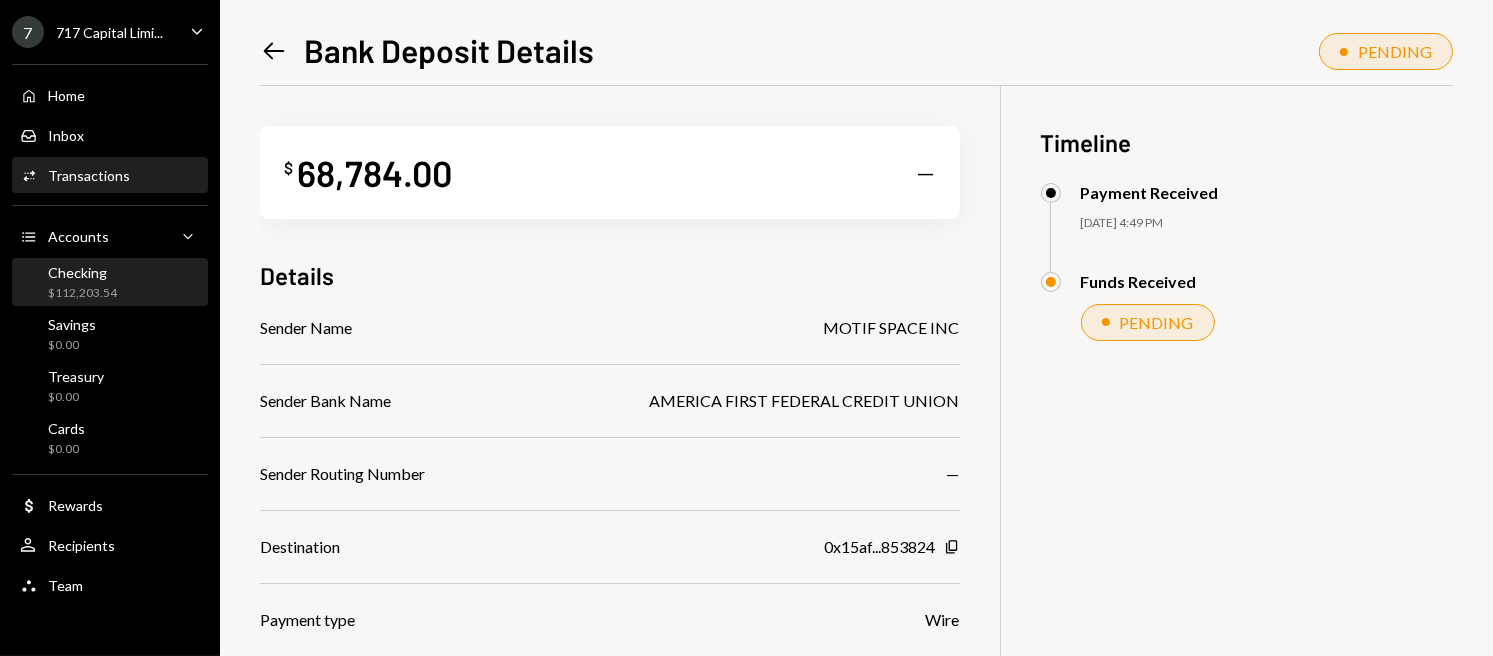 click on "$112,203.54" at bounding box center (82, 293) 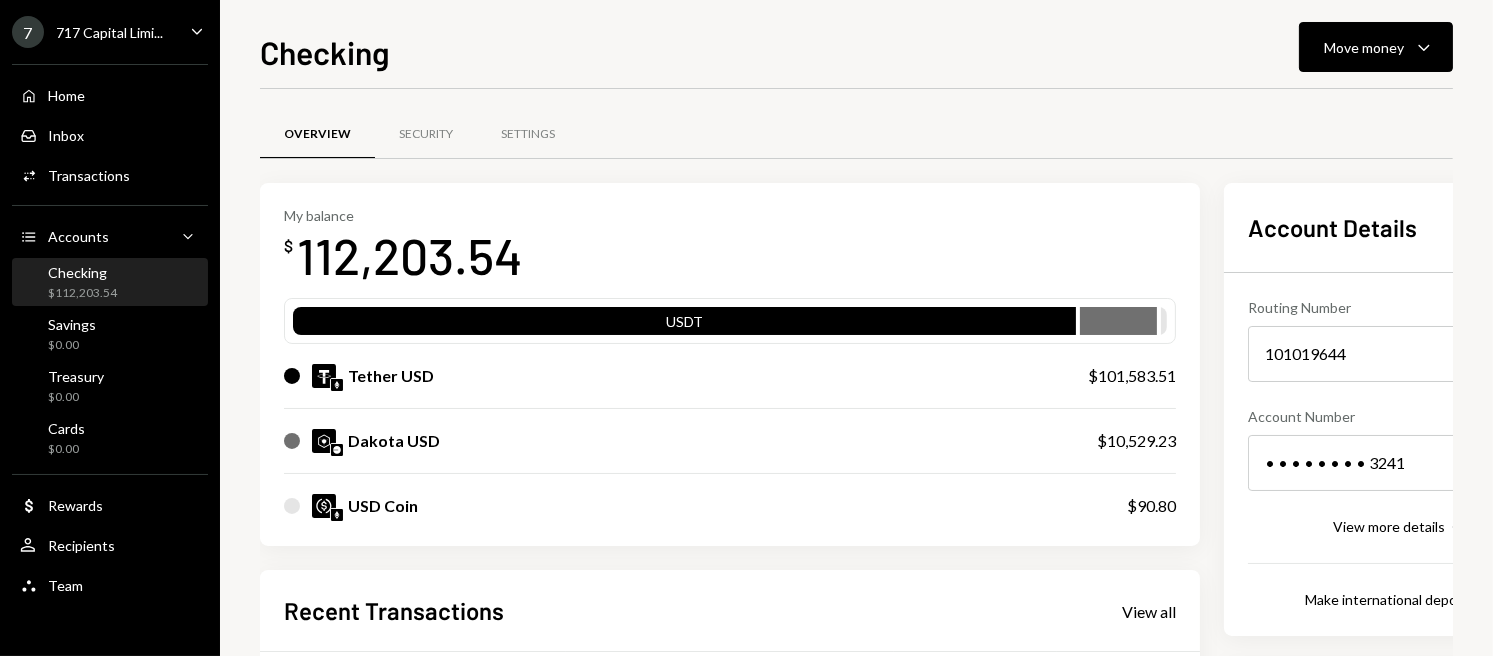 click on "My balance $ 112,203.54" at bounding box center [730, 247] 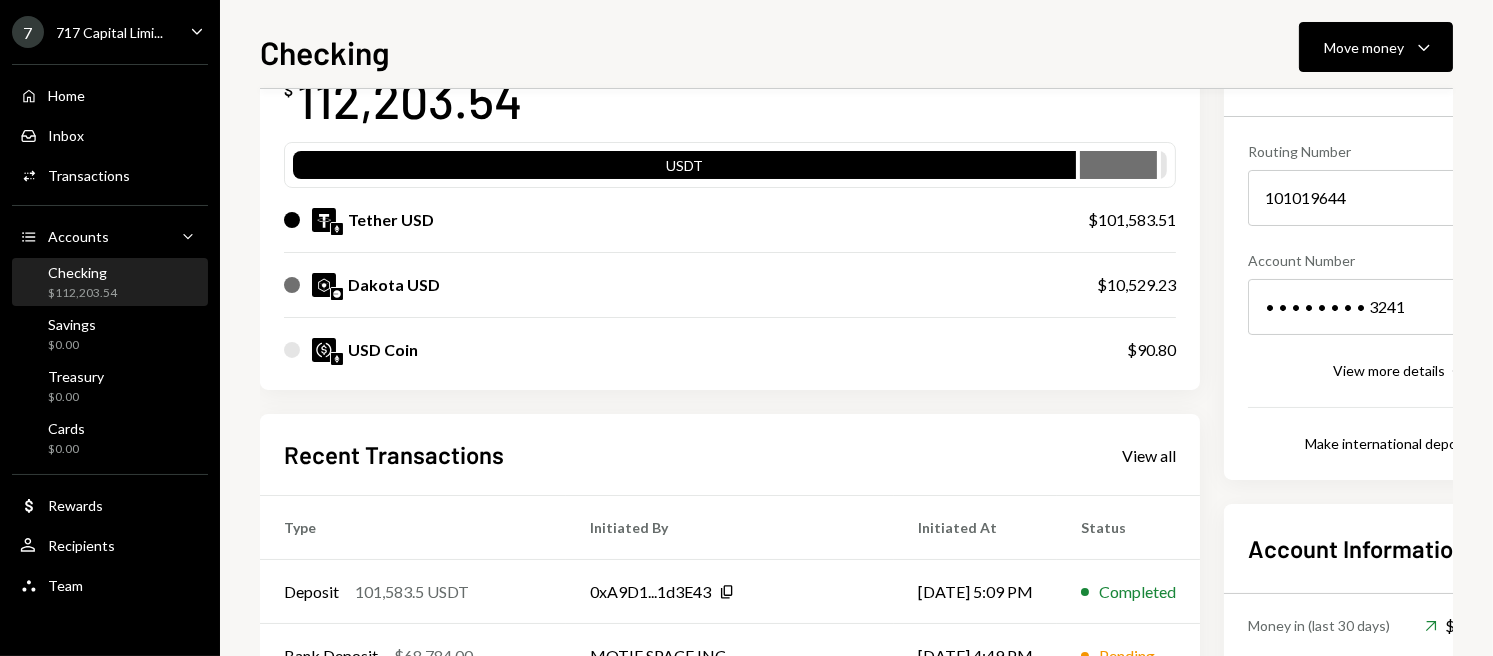 scroll, scrollTop: 300, scrollLeft: 0, axis: vertical 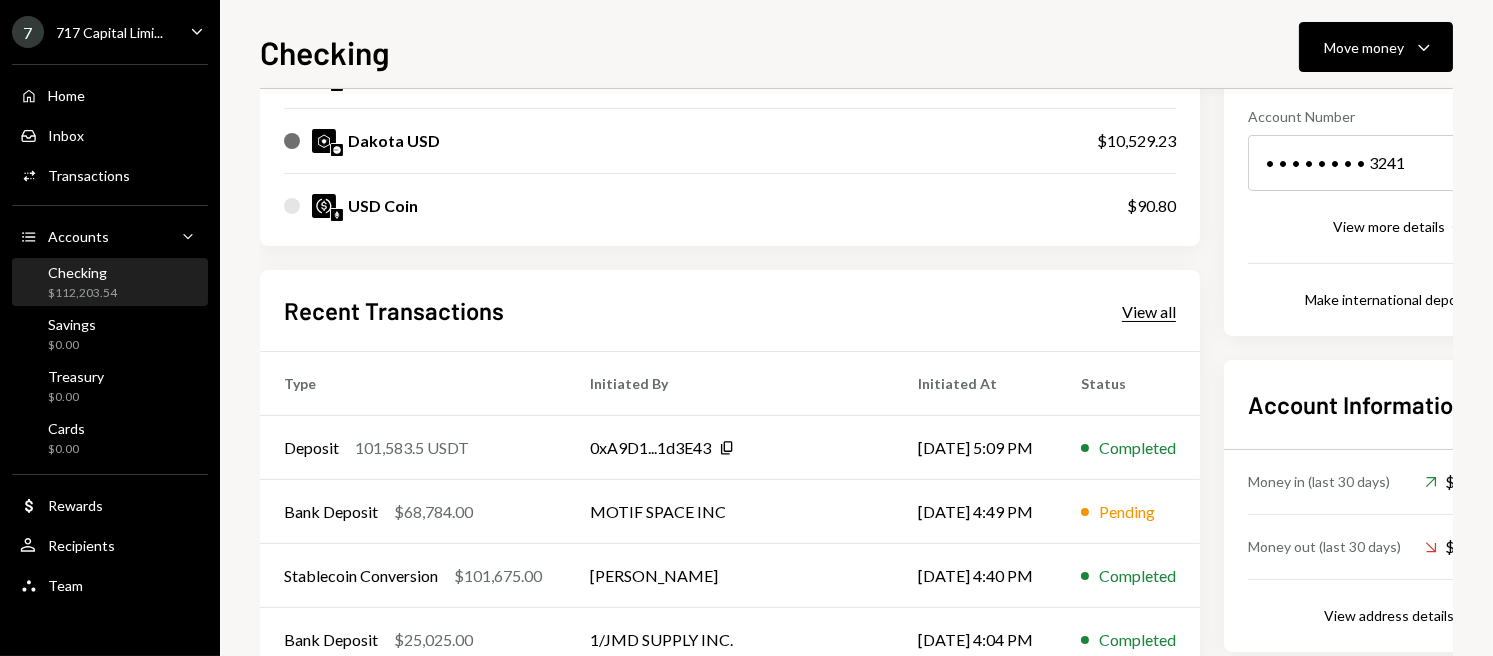 click on "View all" at bounding box center [1149, 312] 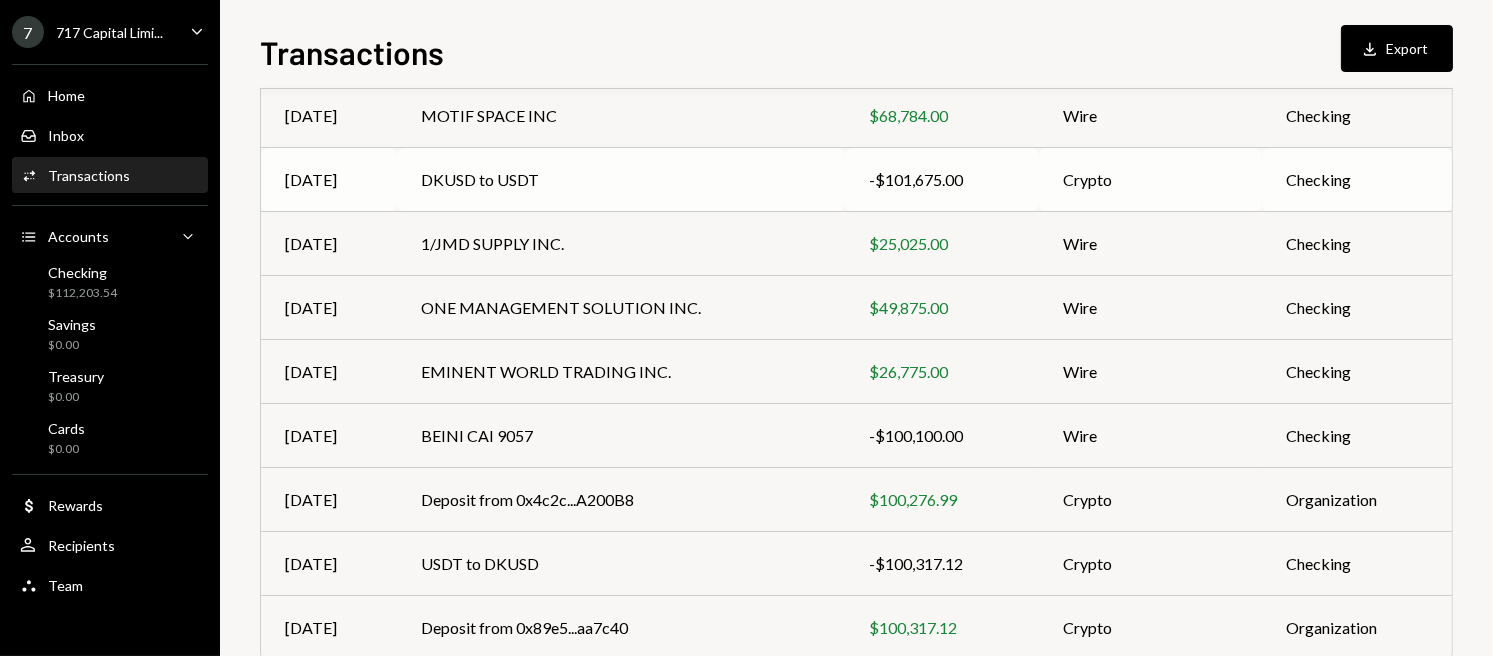 scroll, scrollTop: 391, scrollLeft: 0, axis: vertical 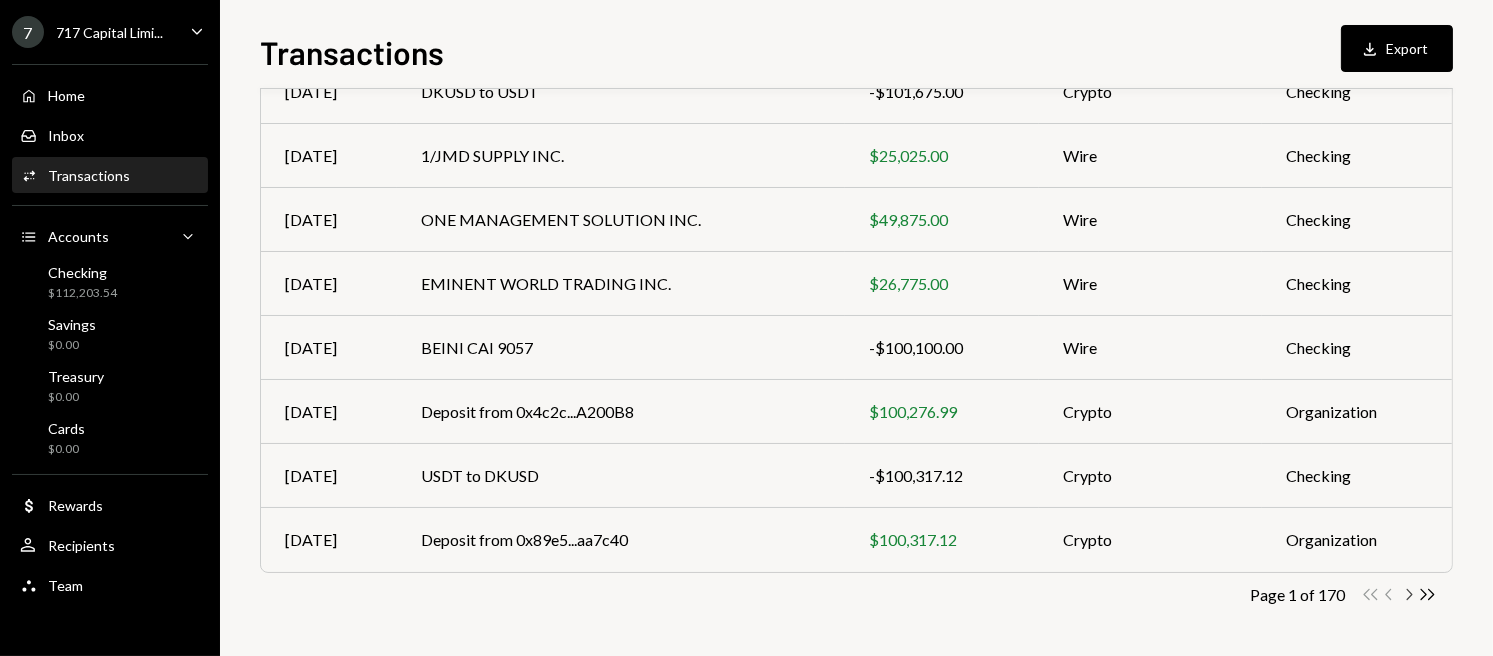 click on "Chevron Right" 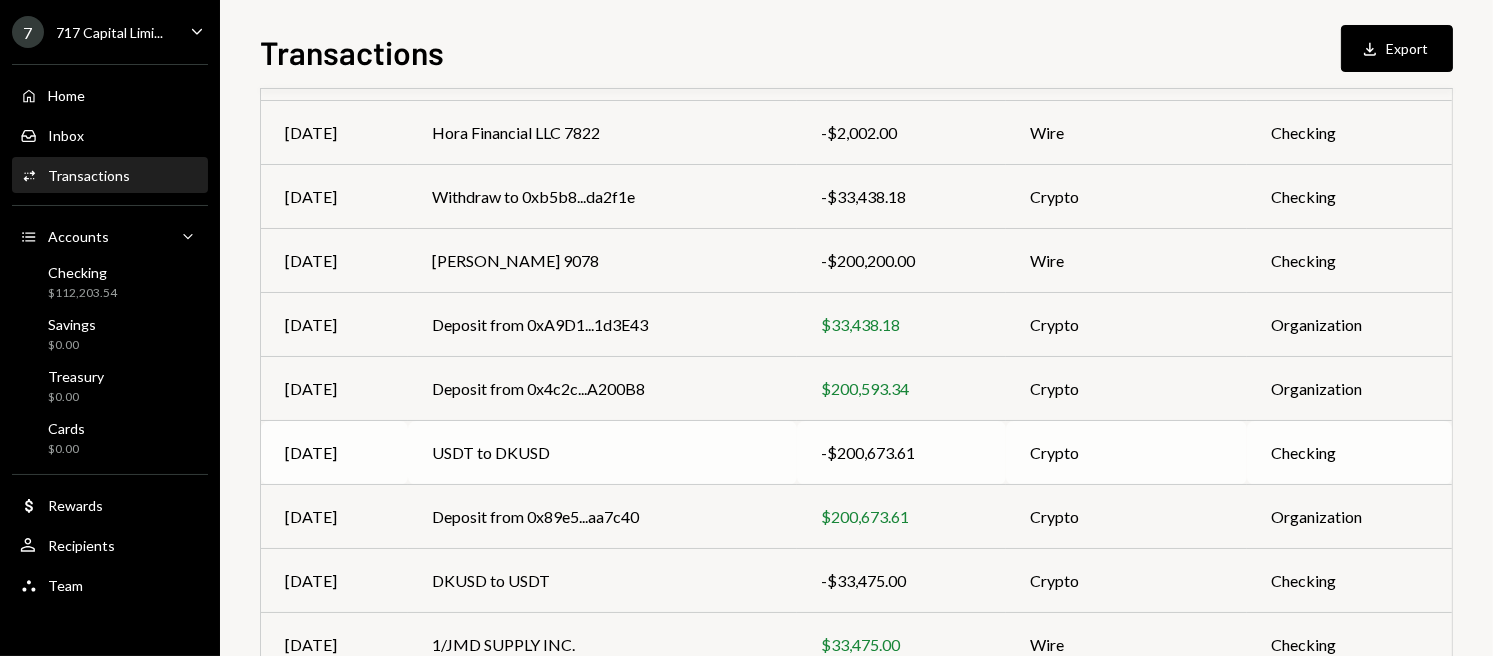 scroll, scrollTop: 191, scrollLeft: 0, axis: vertical 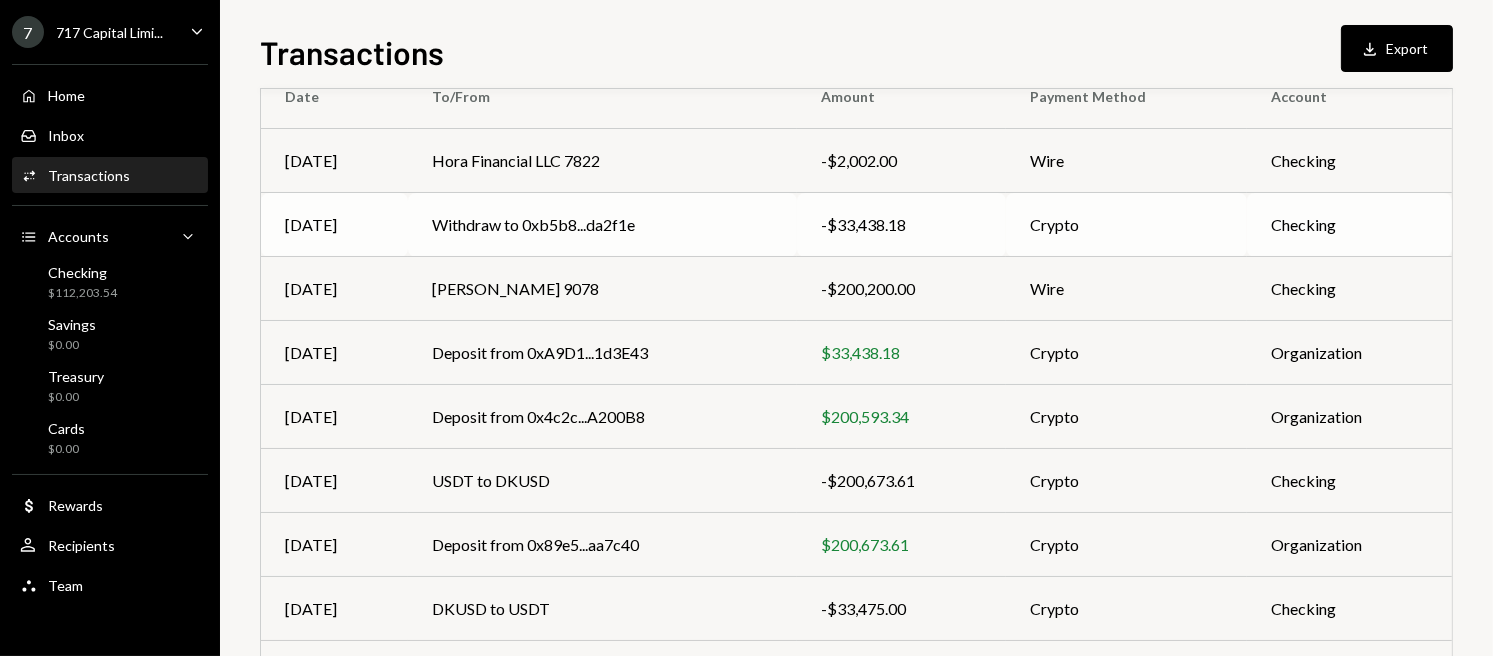 click on "Withdraw to 0xb5b8...da2f1e" at bounding box center [602, 225] 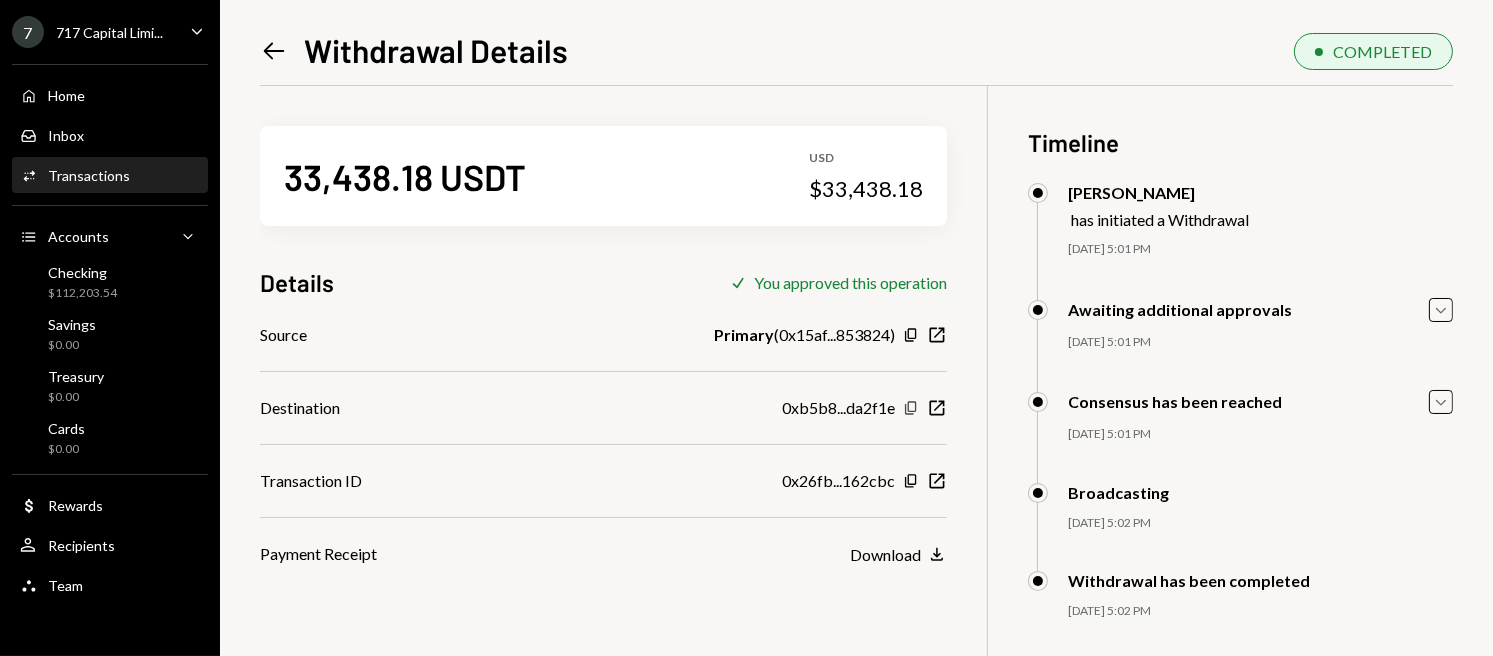 click on "Copy" 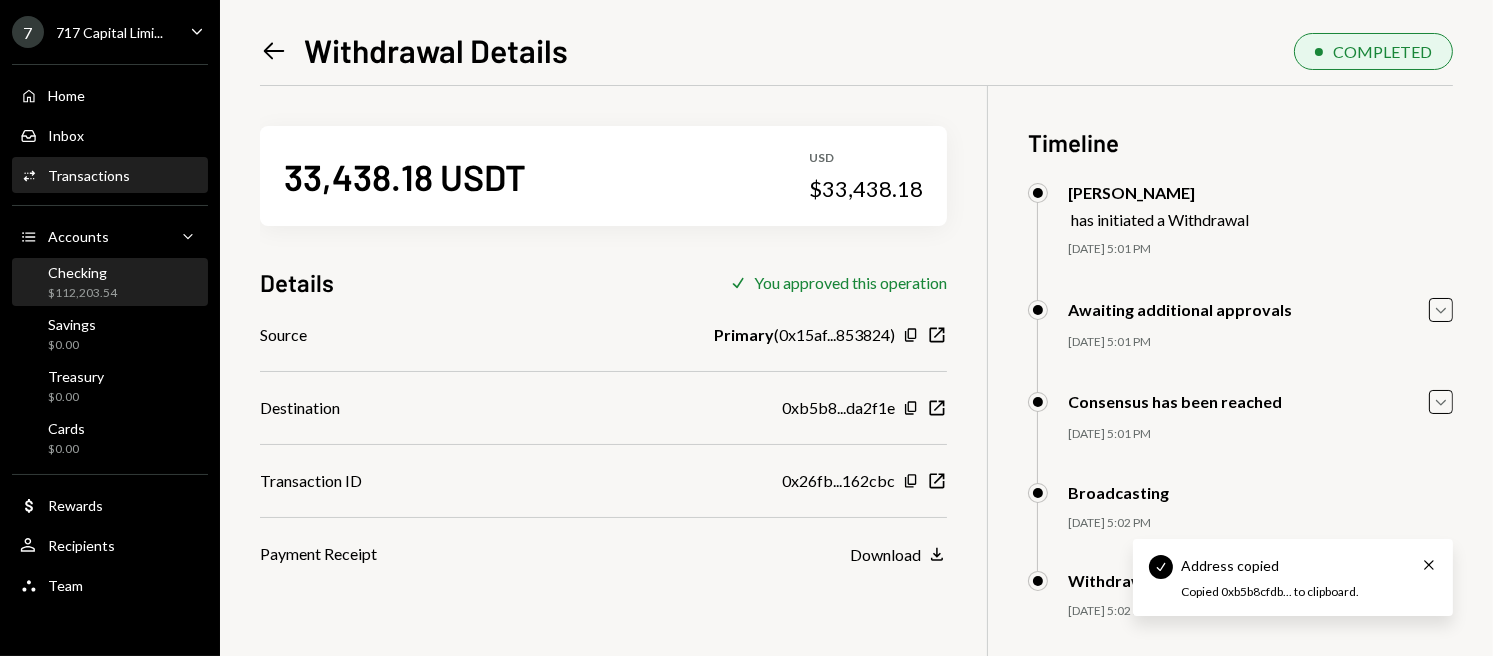 click on "$112,203.54" at bounding box center [82, 293] 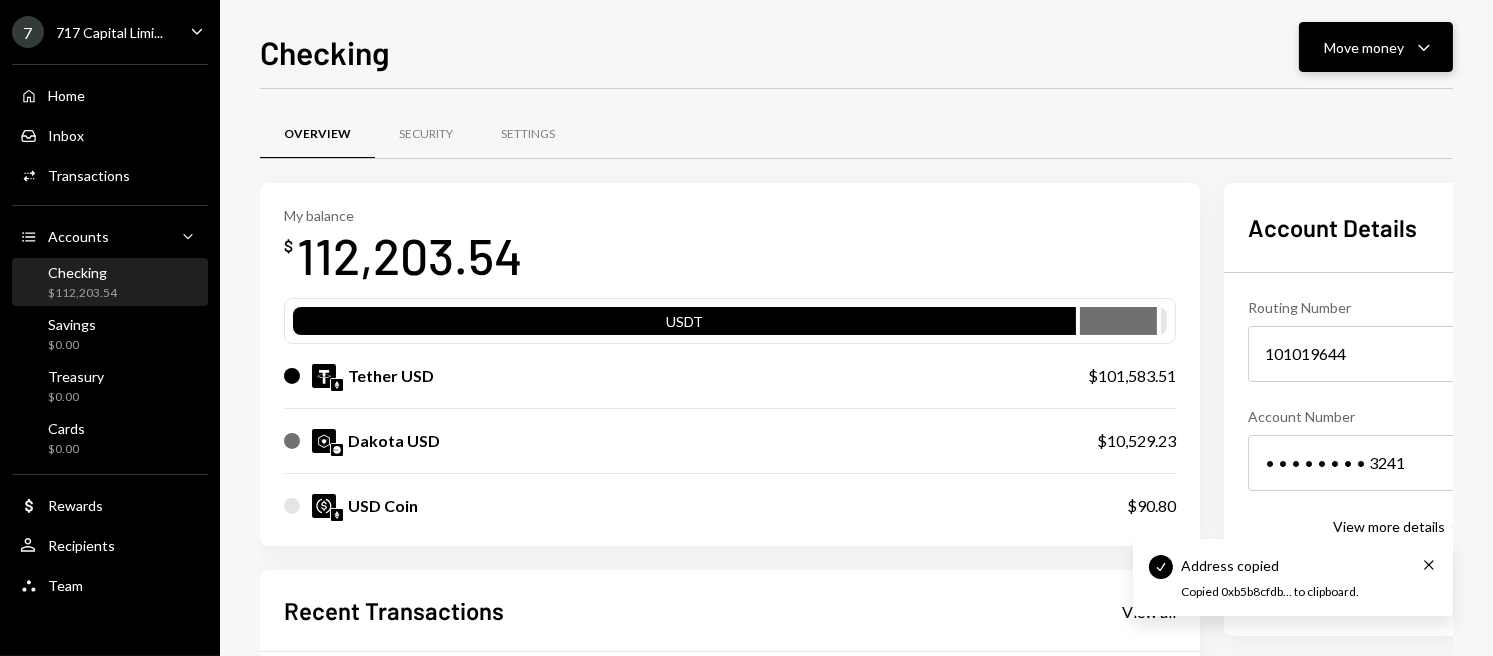 click on "Move money Caret Down" at bounding box center [1376, 47] 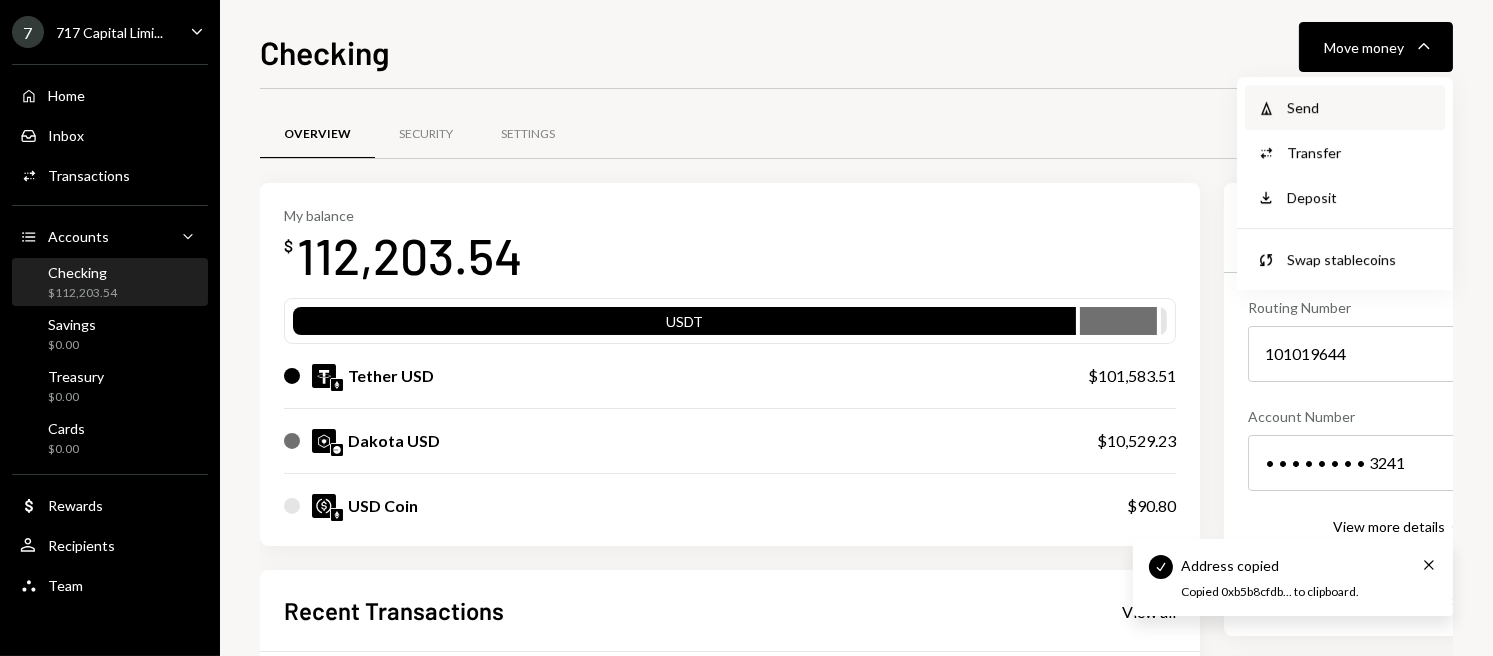 click on "Send" at bounding box center [1360, 107] 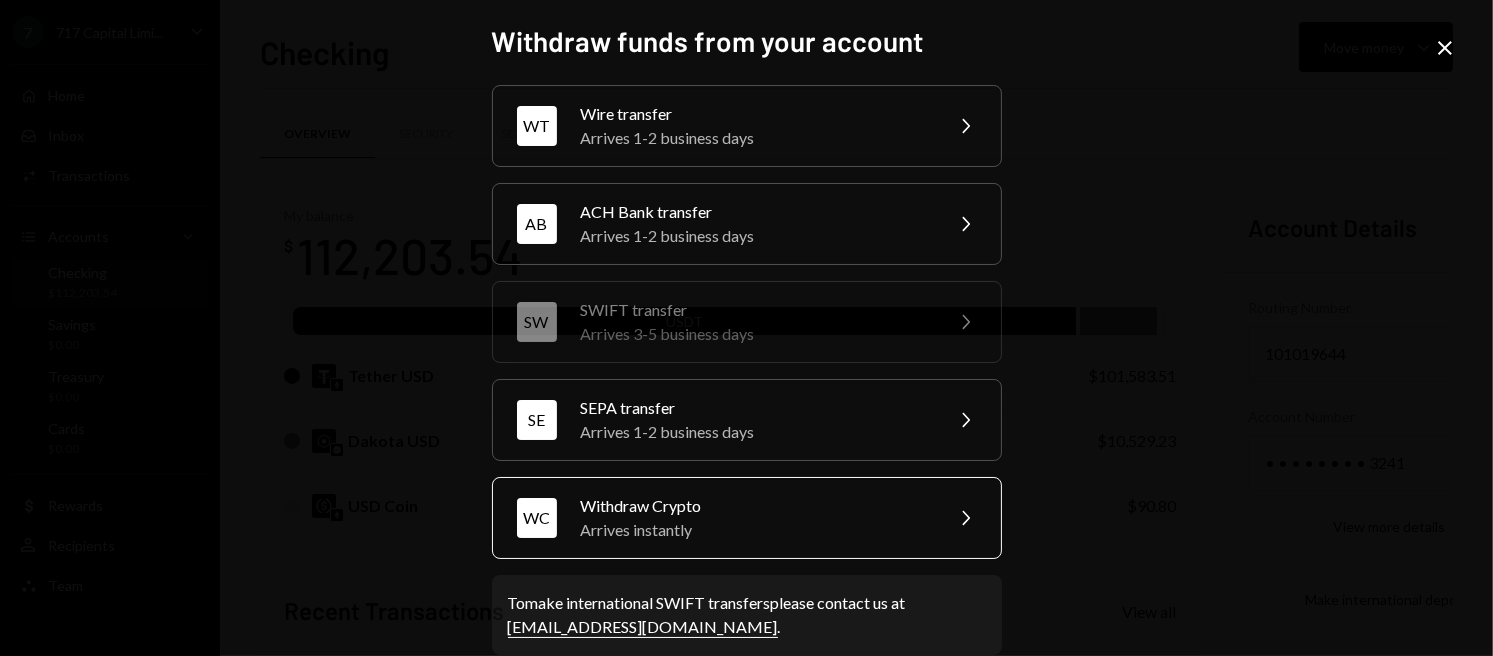 click on "Withdraw Crypto" at bounding box center (755, 506) 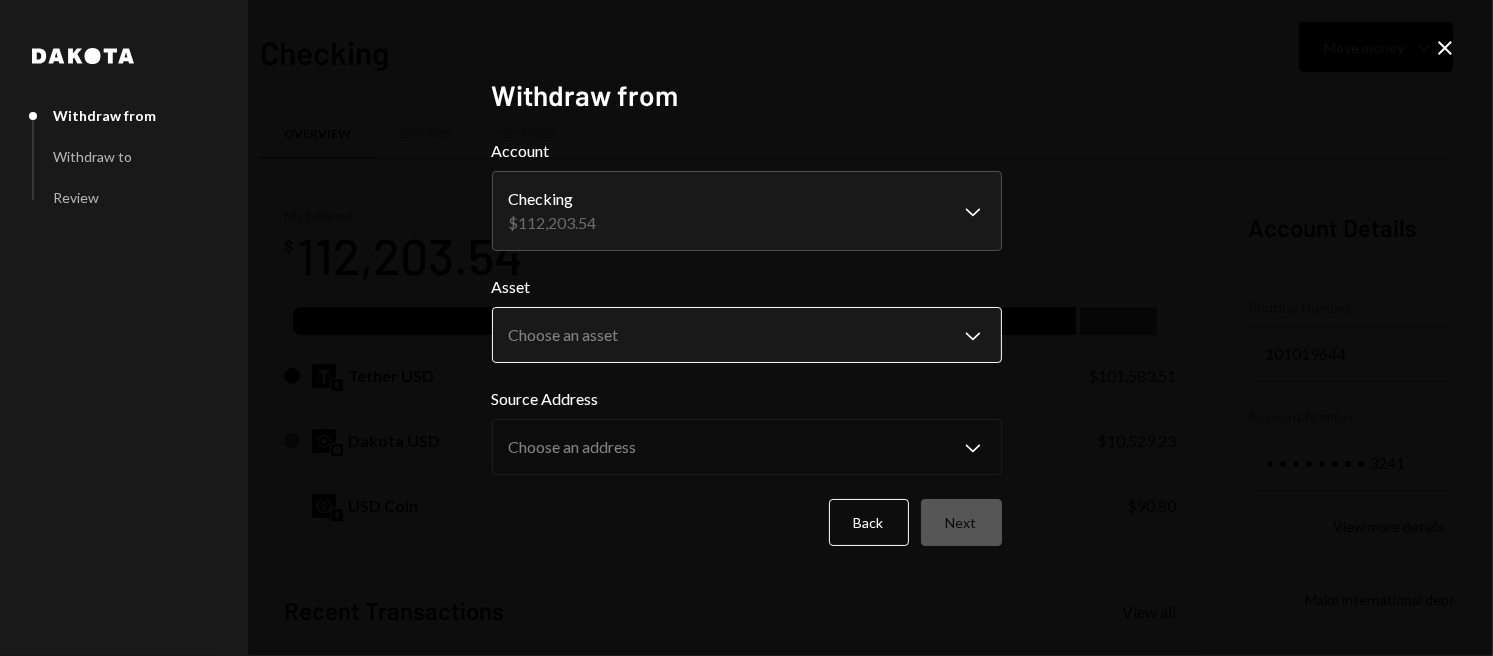 click on "7 717 Capital Limi... Caret Down Home Home Inbox Inbox Activities Transactions Accounts Accounts Caret Down Checking $112,203.54 Savings $0.00 Treasury $0.00 Cards $0.00 Dollar Rewards User Recipients Team Team Checking Move money Caret Down Overview Security Settings My balance $ 112,203.54 USDT Tether USD $101,583.51 Dakota USD $10,529.23 USD Coin $90.80 Recent Transactions View all Type Initiated By Initiated At Status Deposit 101,583.5  USDT 0xA9D1...1d3E43 Copy 07/25/25 5:09 PM Completed Bank Deposit $68,784.00  MOTIF SPACE INC 07/25/25 4:49 PM Pending Stablecoin Conversion $101,675.00 Ryan Noonan 07/25/25 4:40 PM Completed Bank Deposit $25,025.00 1/JMD SUPPLY INC. 07/25/25 4:04 PM Completed Bank Deposit $49,875.00 ONE MANAGEMENT SOLUTION INC. 07/25/25 4:01 PM Completed Account Details Routing Number 101019644 Copy Account Number • • • • • • • •  3241 Show Copy View more details Right Arrow Make international deposit Right Arrow Account Information Money in (last 30 days) Up Right Arrow" at bounding box center (746, 328) 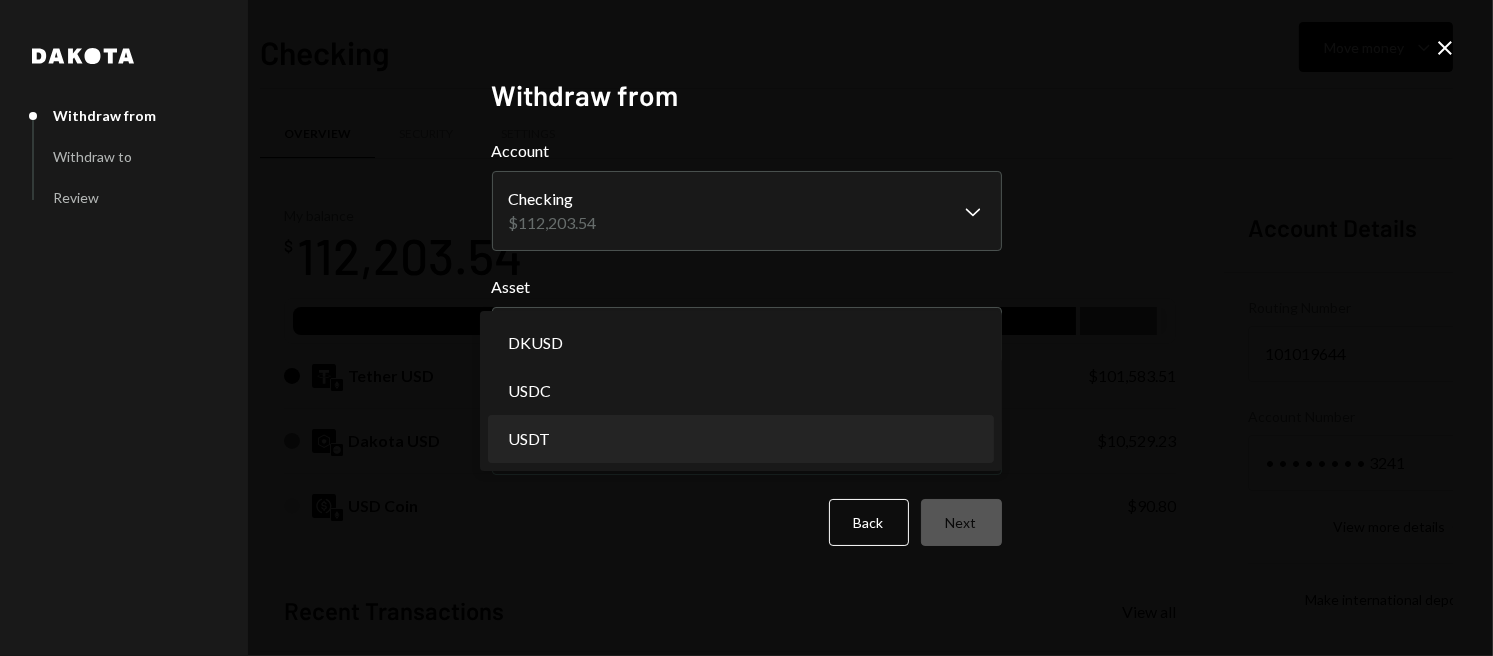 select on "****" 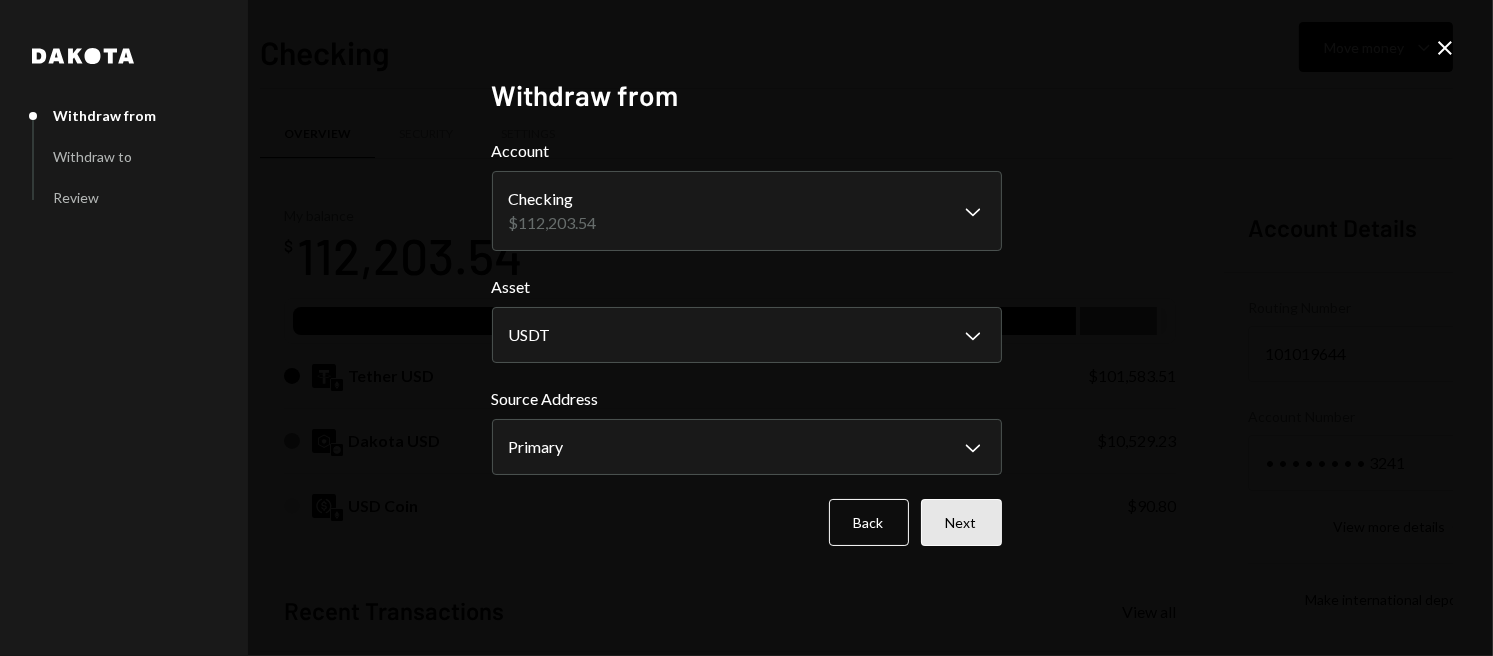 click on "Next" at bounding box center (961, 522) 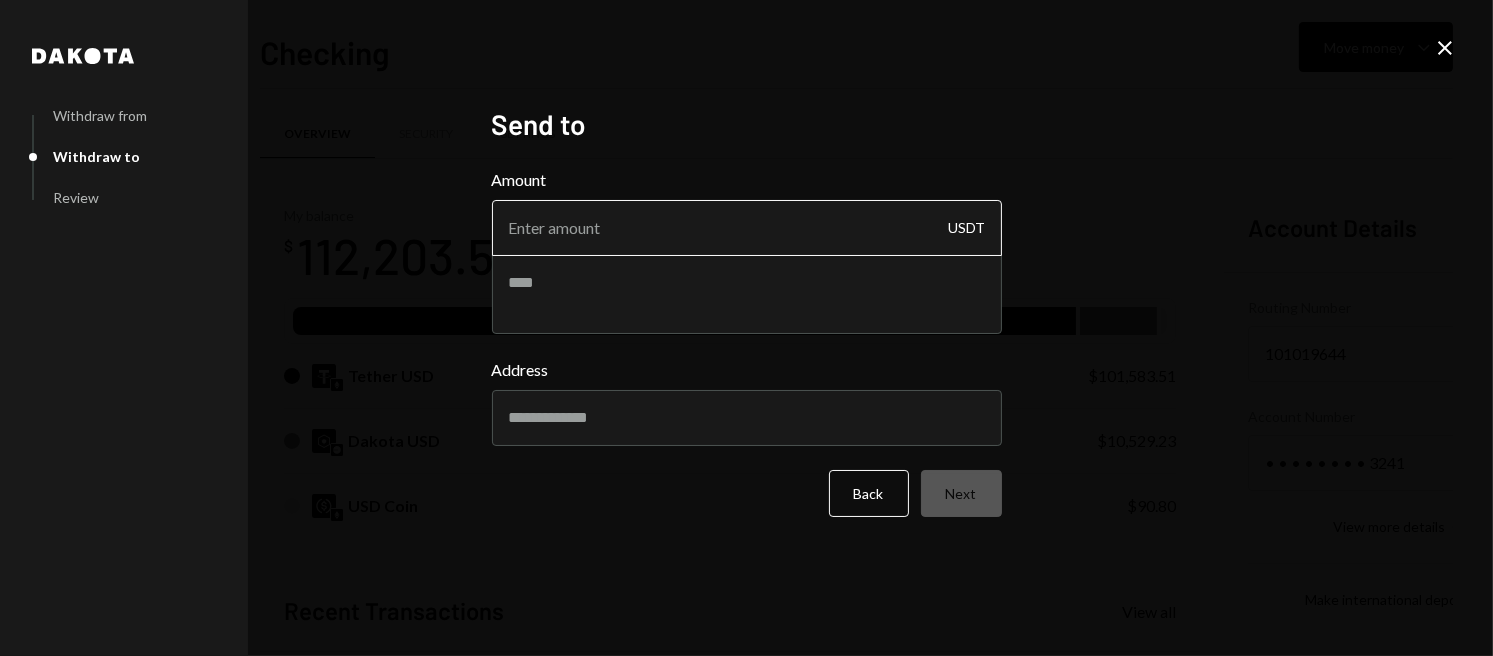 click on "Amount" at bounding box center (747, 228) 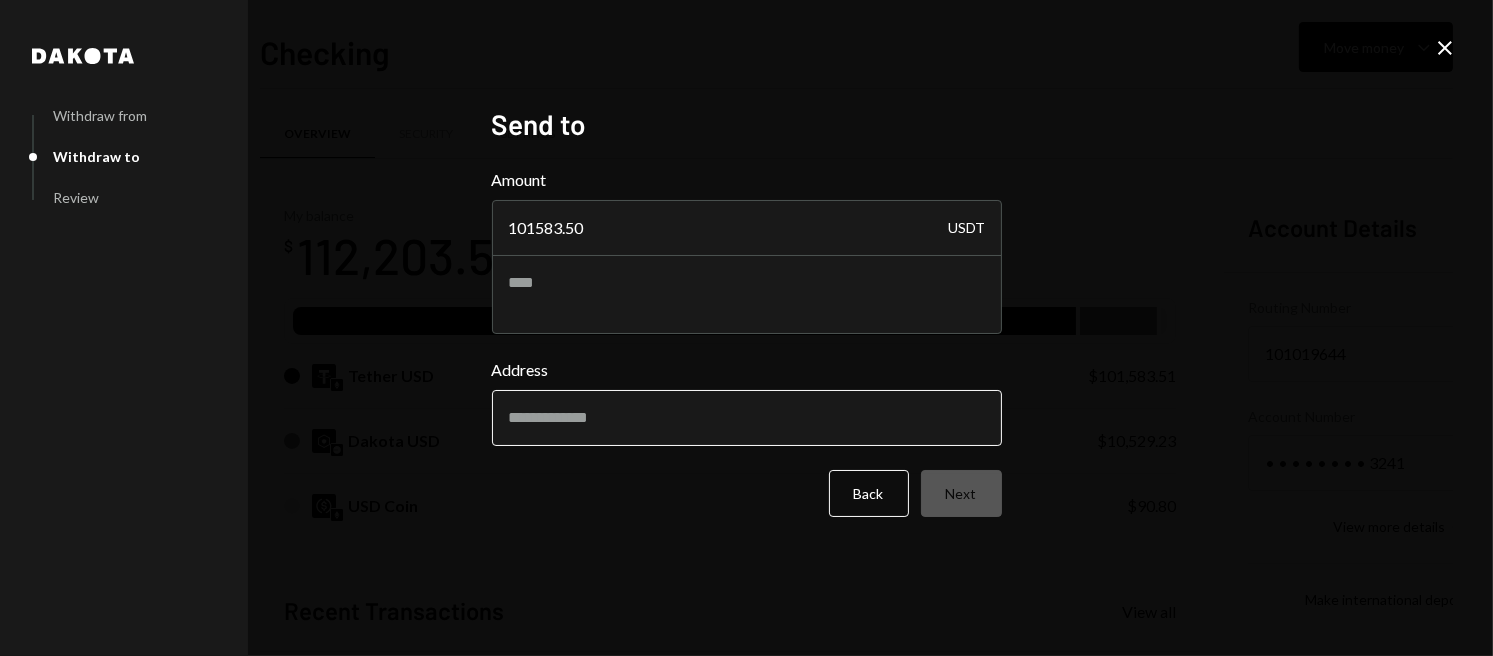 type on "101583.50" 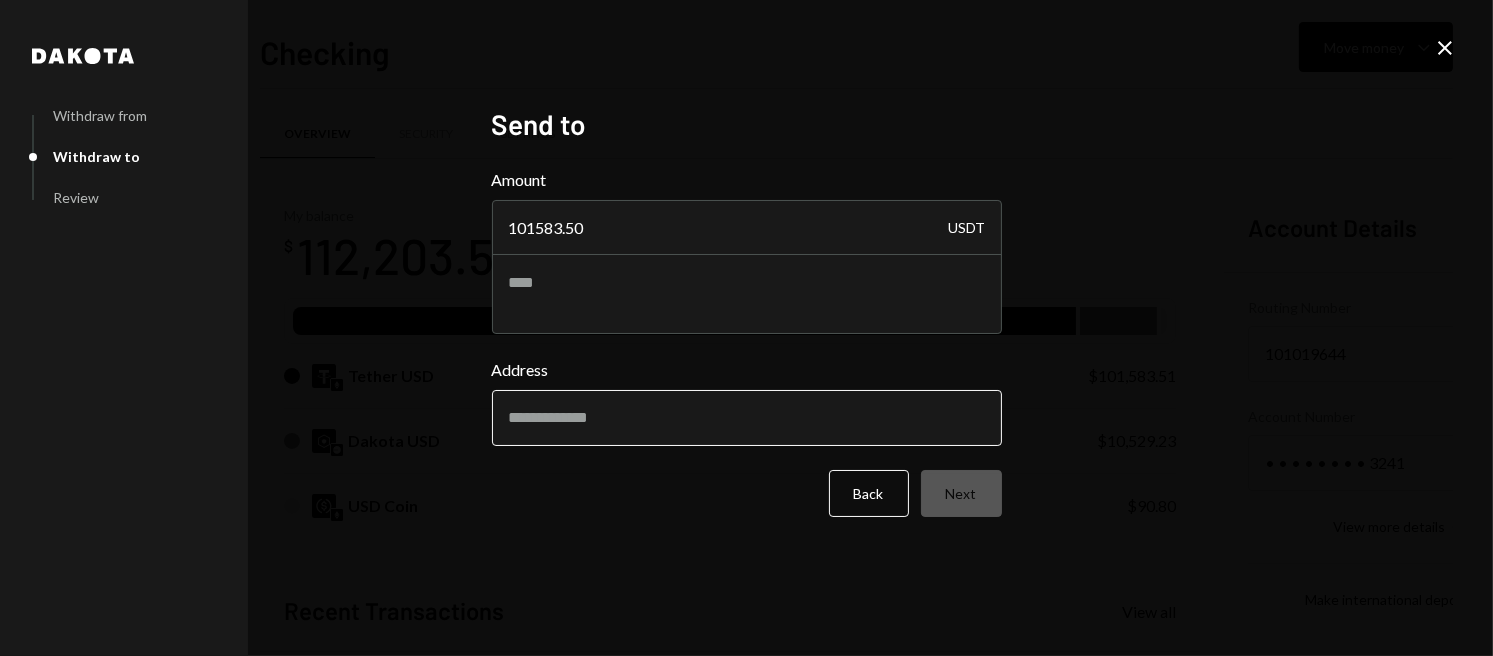 click on "Address" at bounding box center (747, 418) 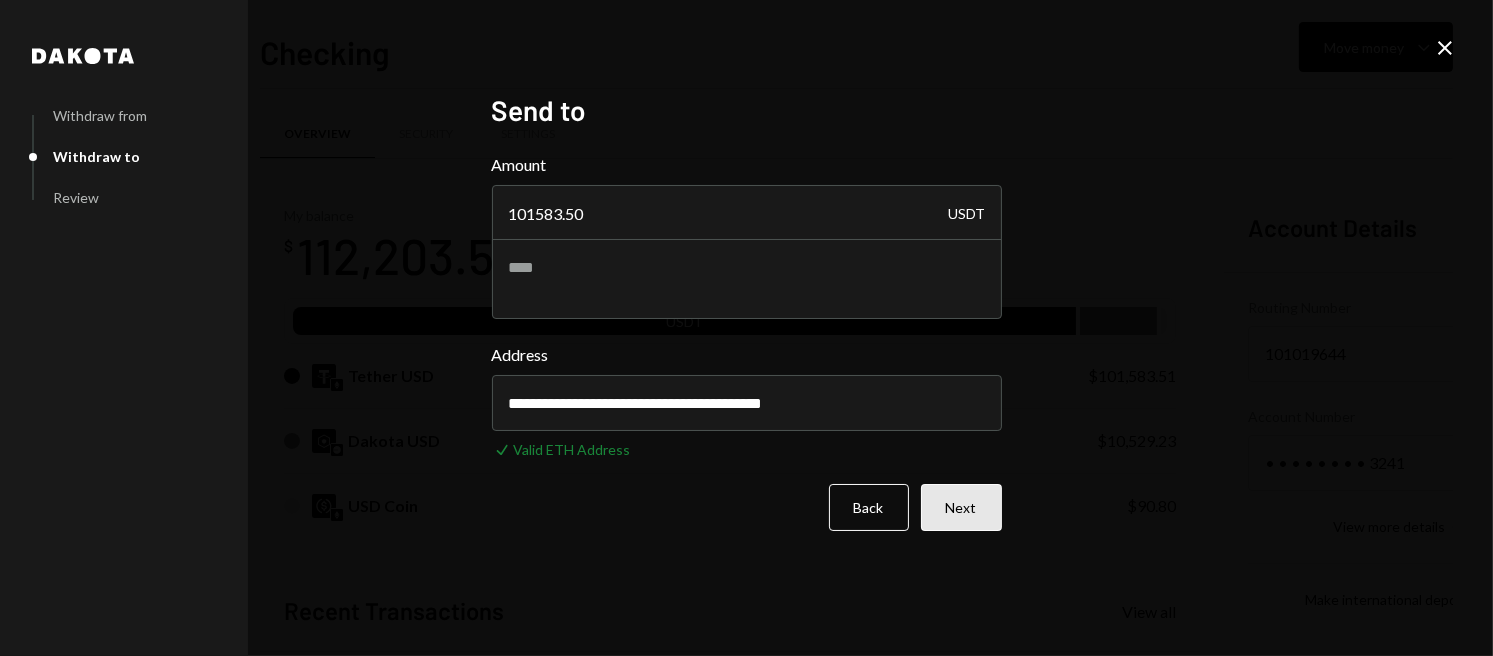 type on "**********" 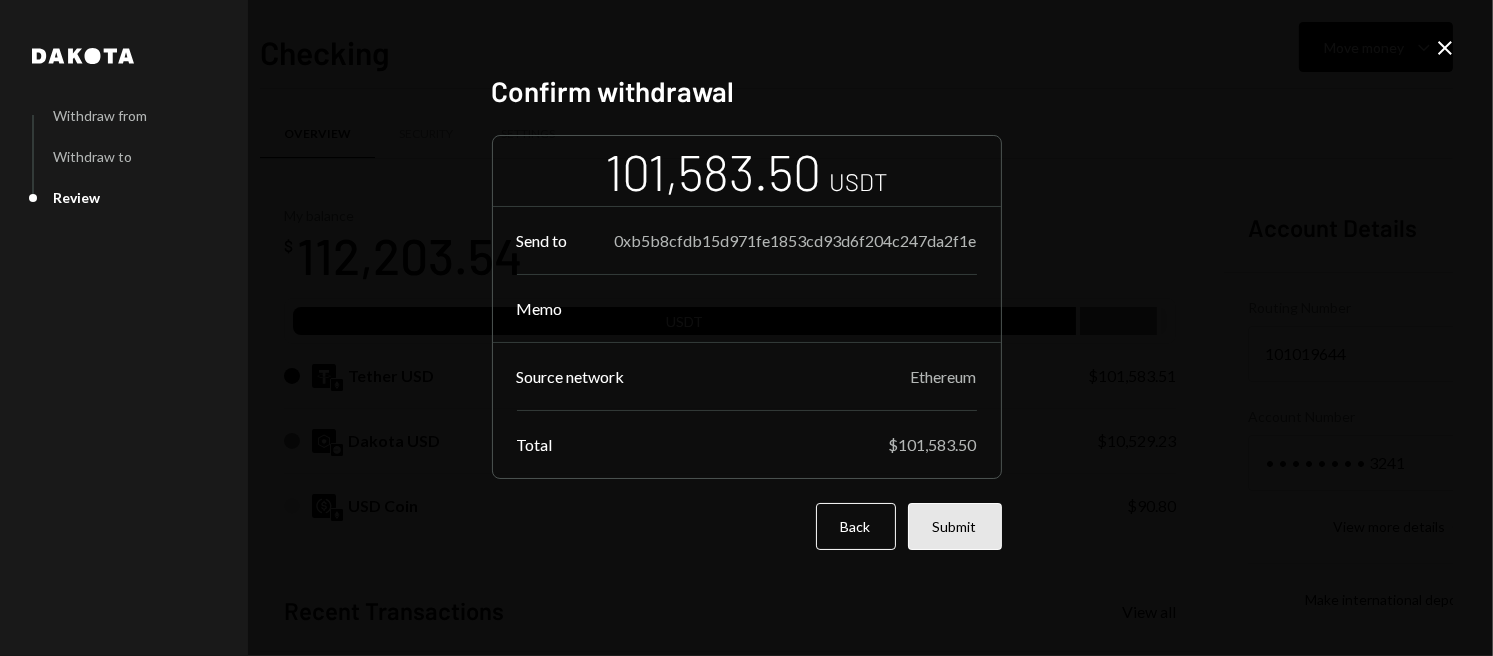 click on "Submit" at bounding box center (955, 526) 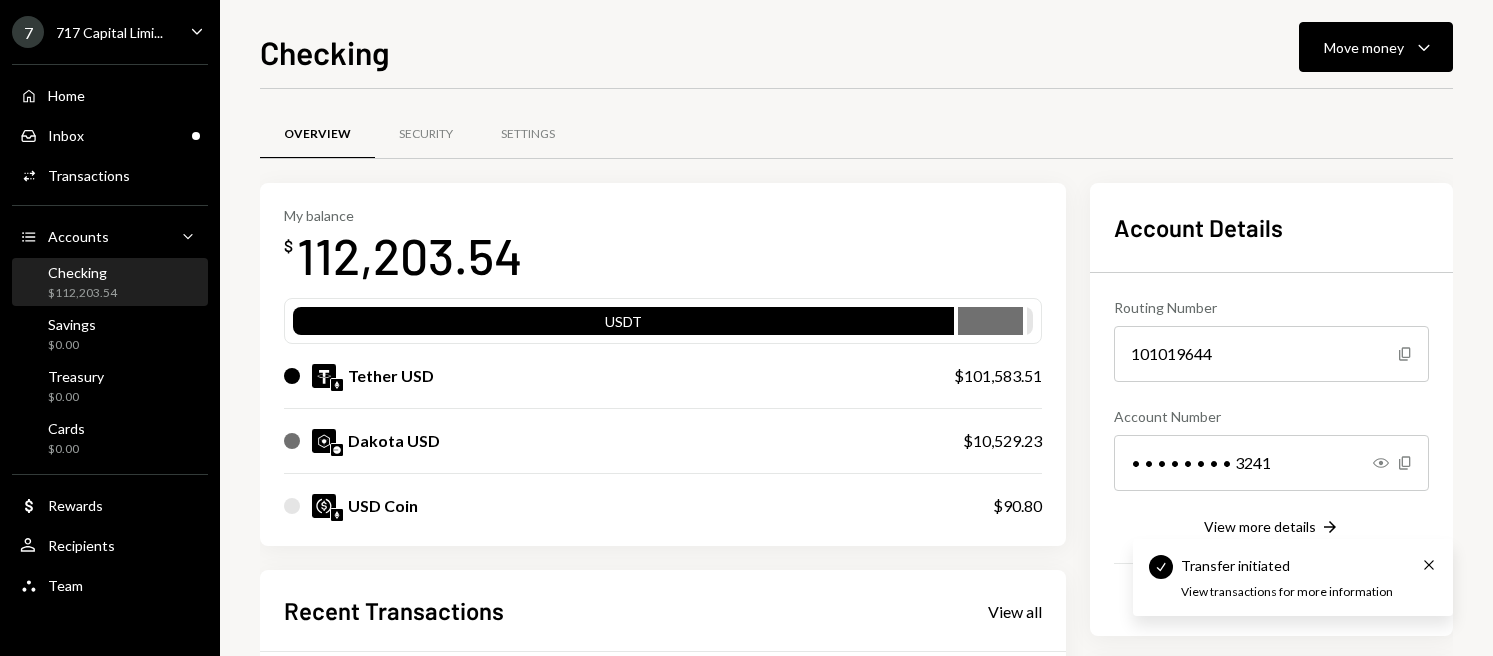 scroll, scrollTop: 0, scrollLeft: 0, axis: both 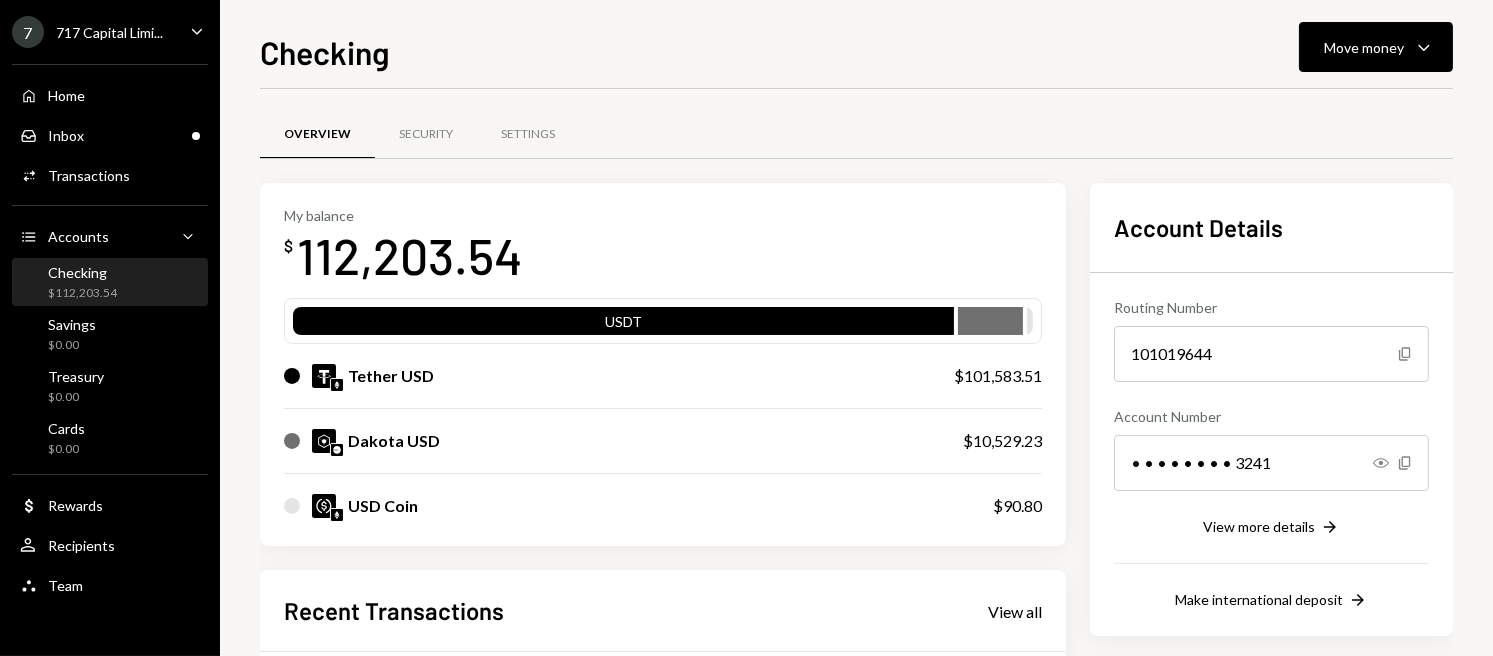 click on "My balance $ 112,203.54" at bounding box center [663, 247] 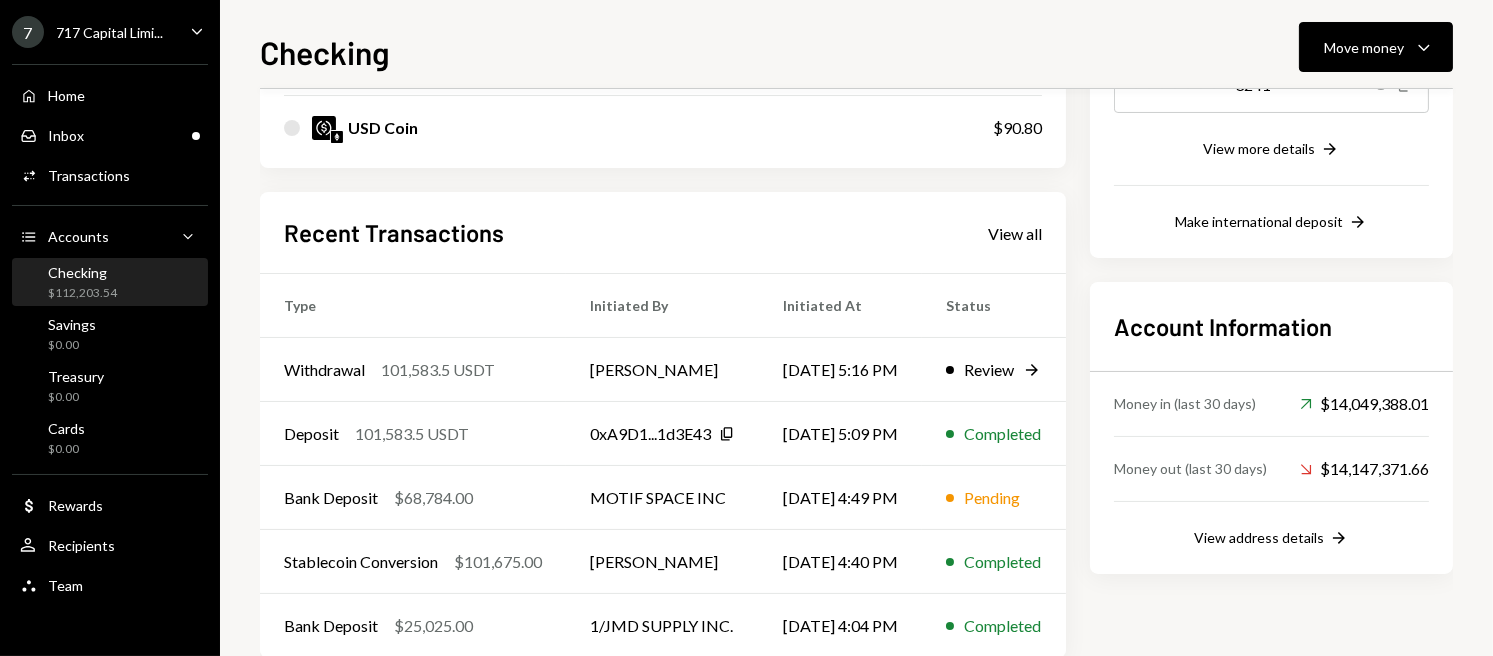 scroll, scrollTop: 417, scrollLeft: 0, axis: vertical 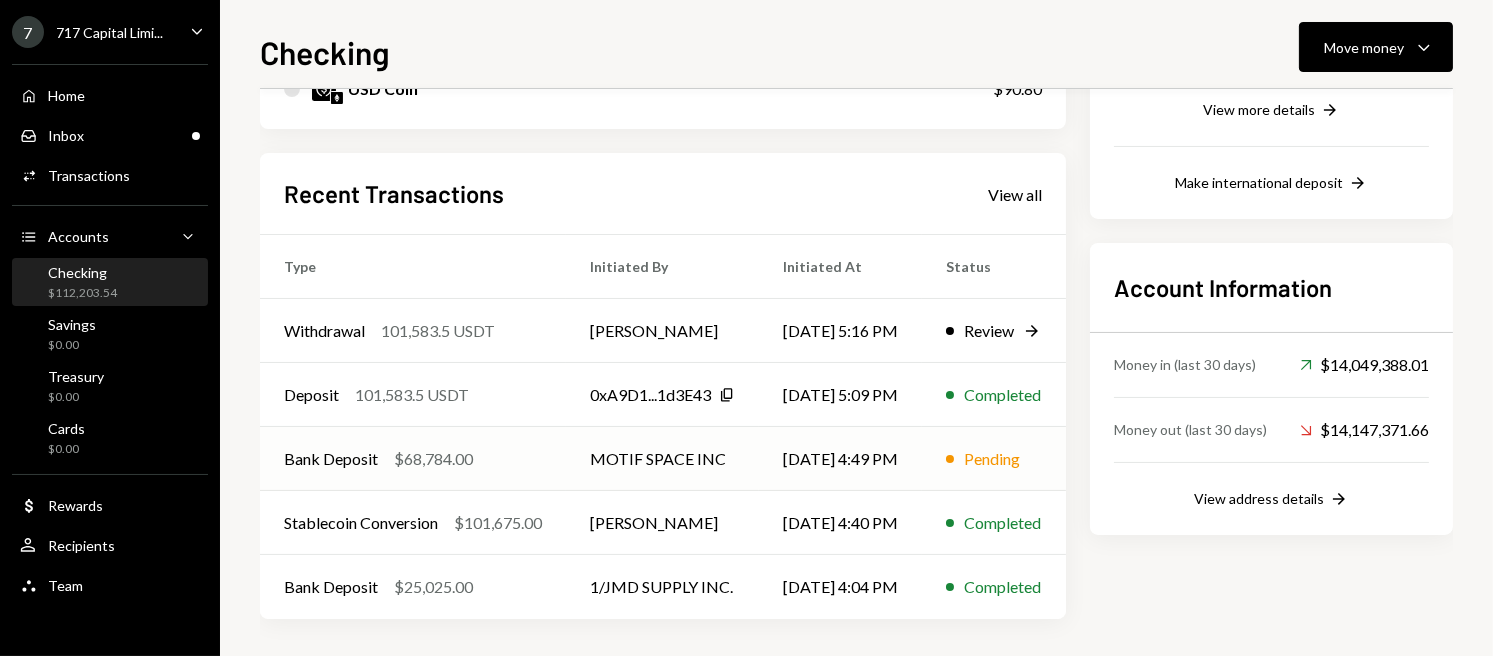 click on "MOTIF SPACE INC" at bounding box center [662, 459] 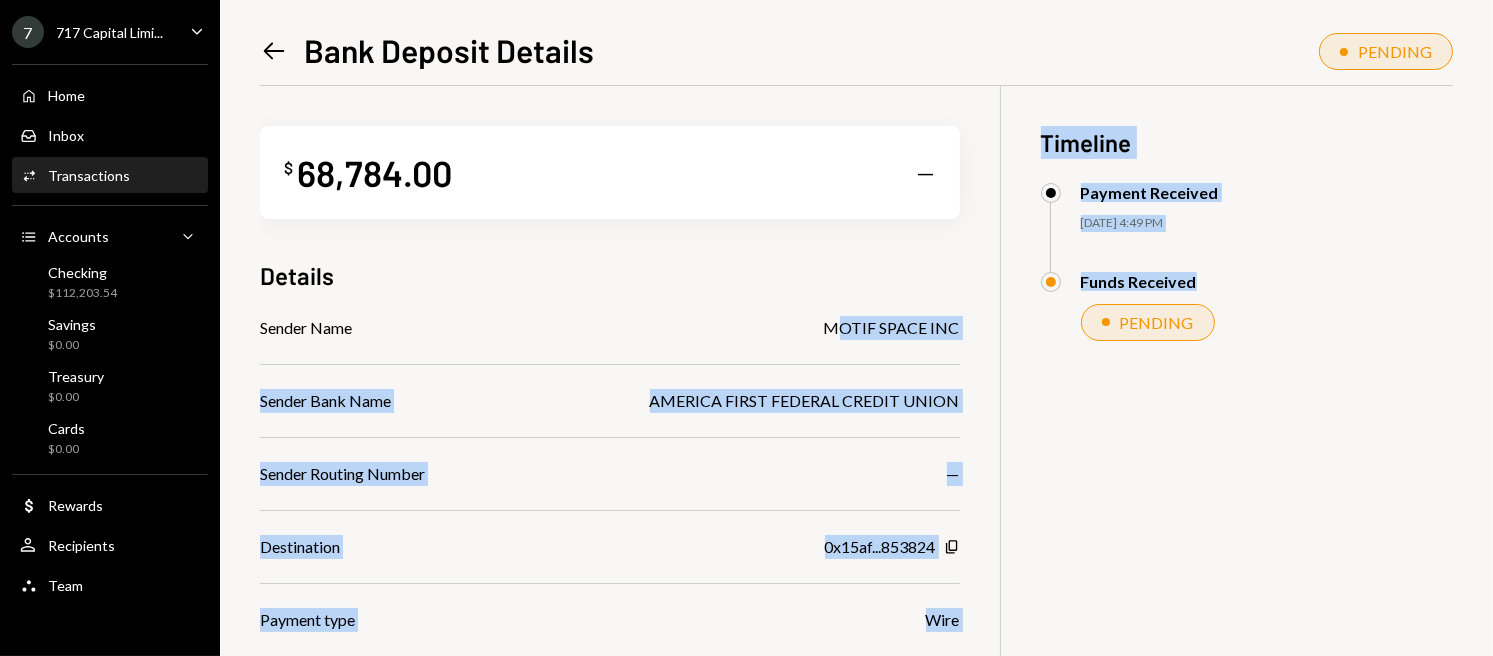 drag, startPoint x: 811, startPoint y: 331, endPoint x: 1005, endPoint y: 327, distance: 194.04123 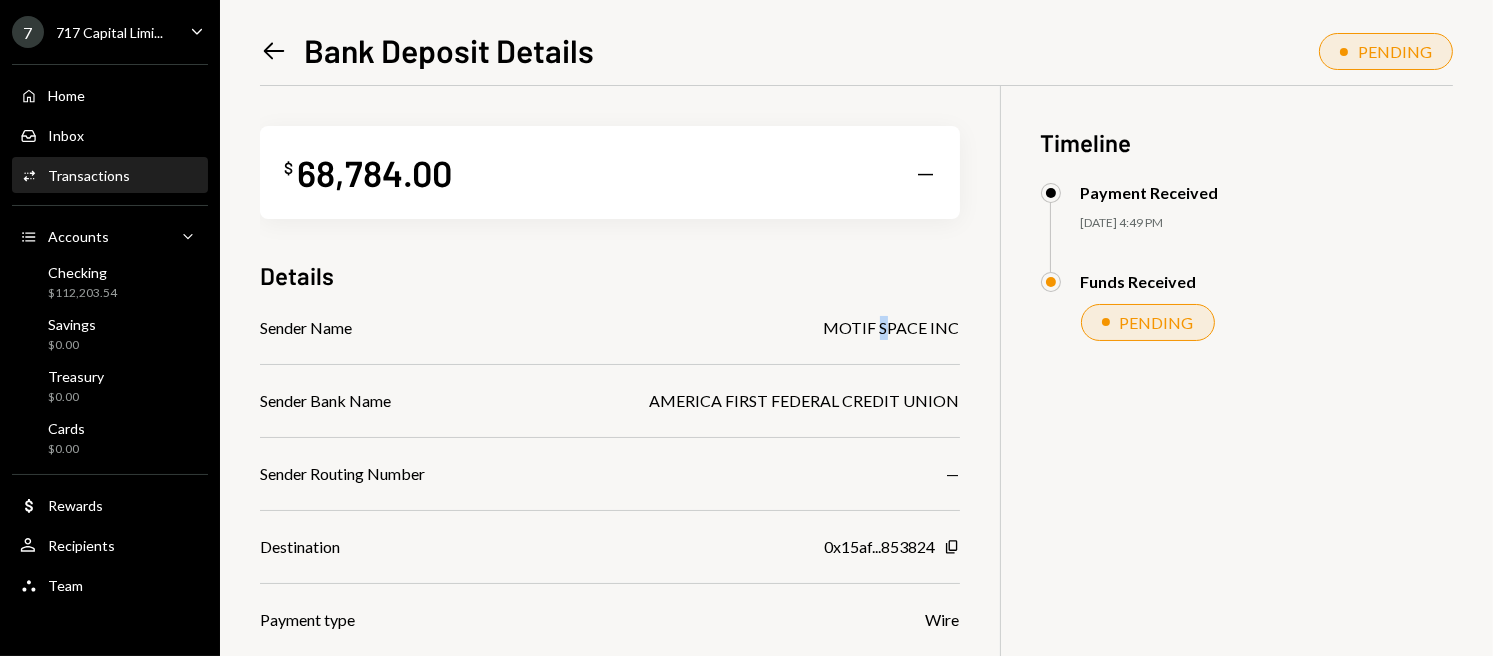 click on "MOTIF SPACE INC" at bounding box center (892, 328) 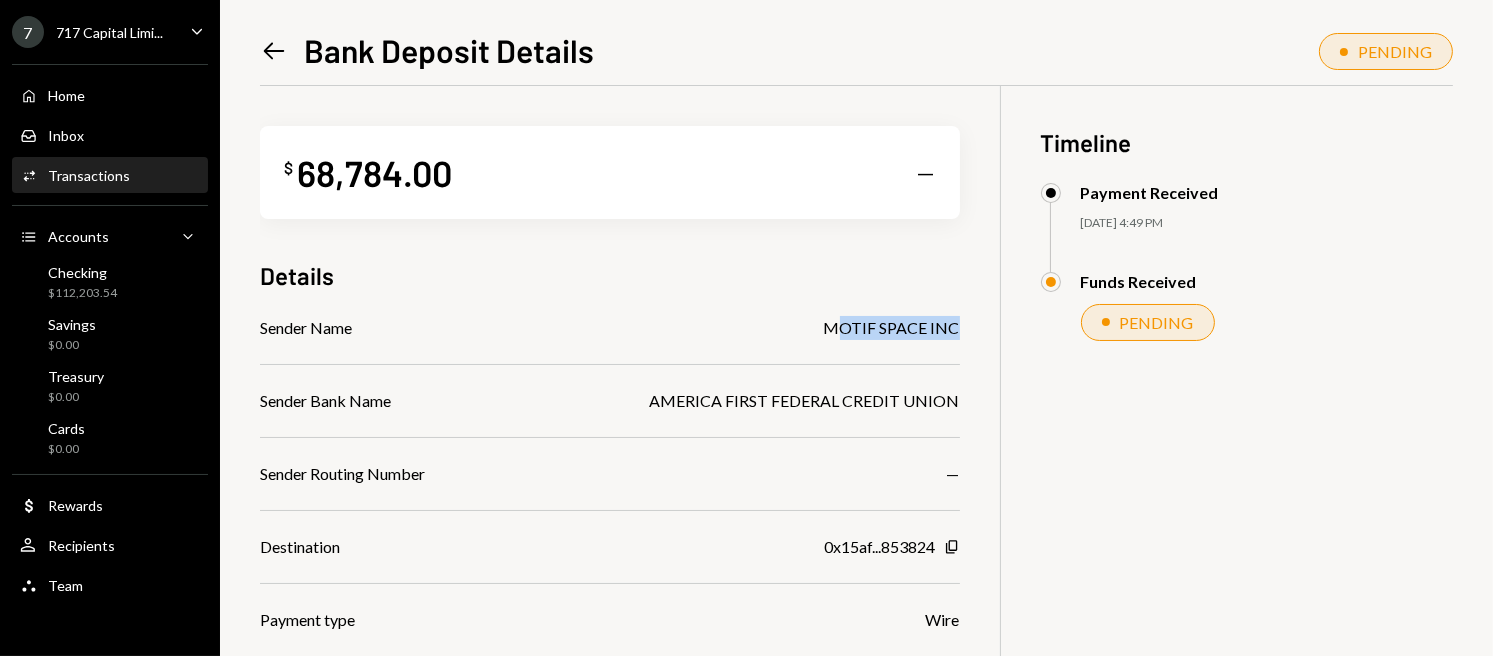 click on "MOTIF SPACE INC" at bounding box center (892, 328) 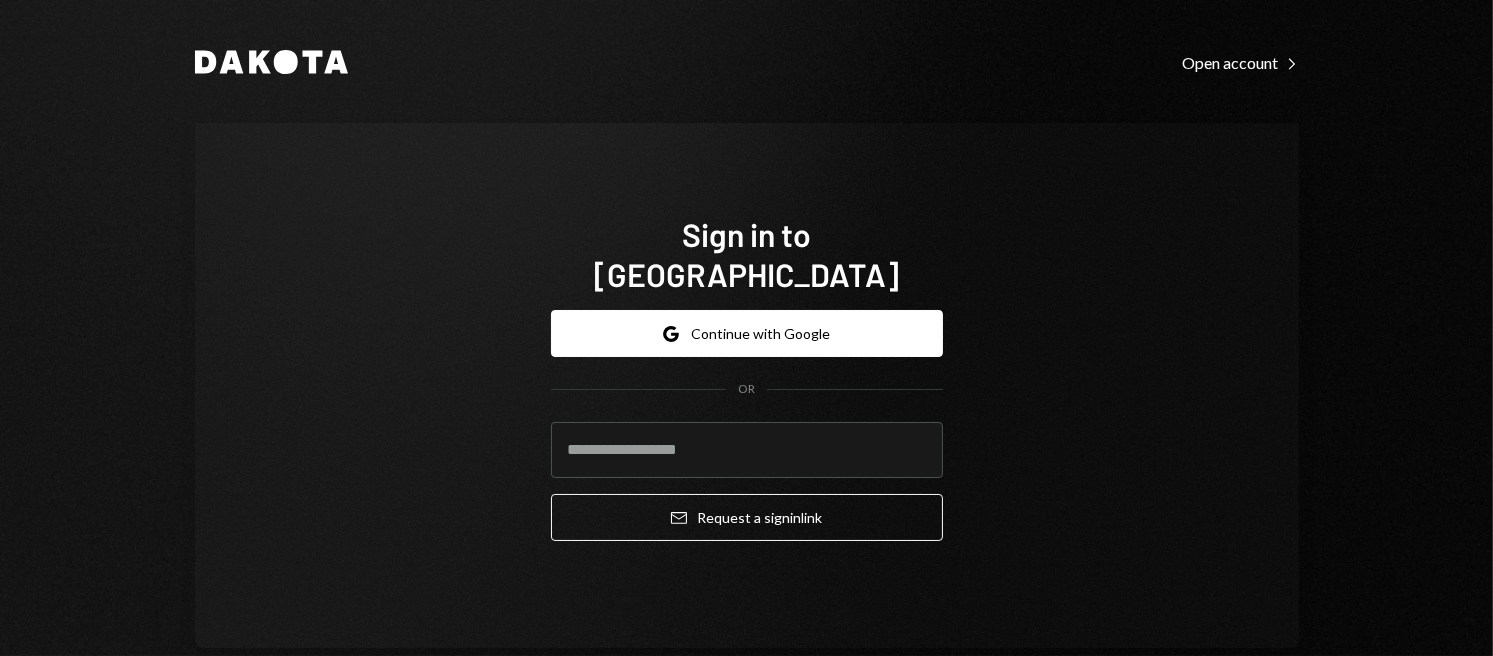 click on "Dakota Open account Right Caret Sign in to Dakota Google  Continue with Google OR Email Request a sign  in  link" at bounding box center (747, 348) 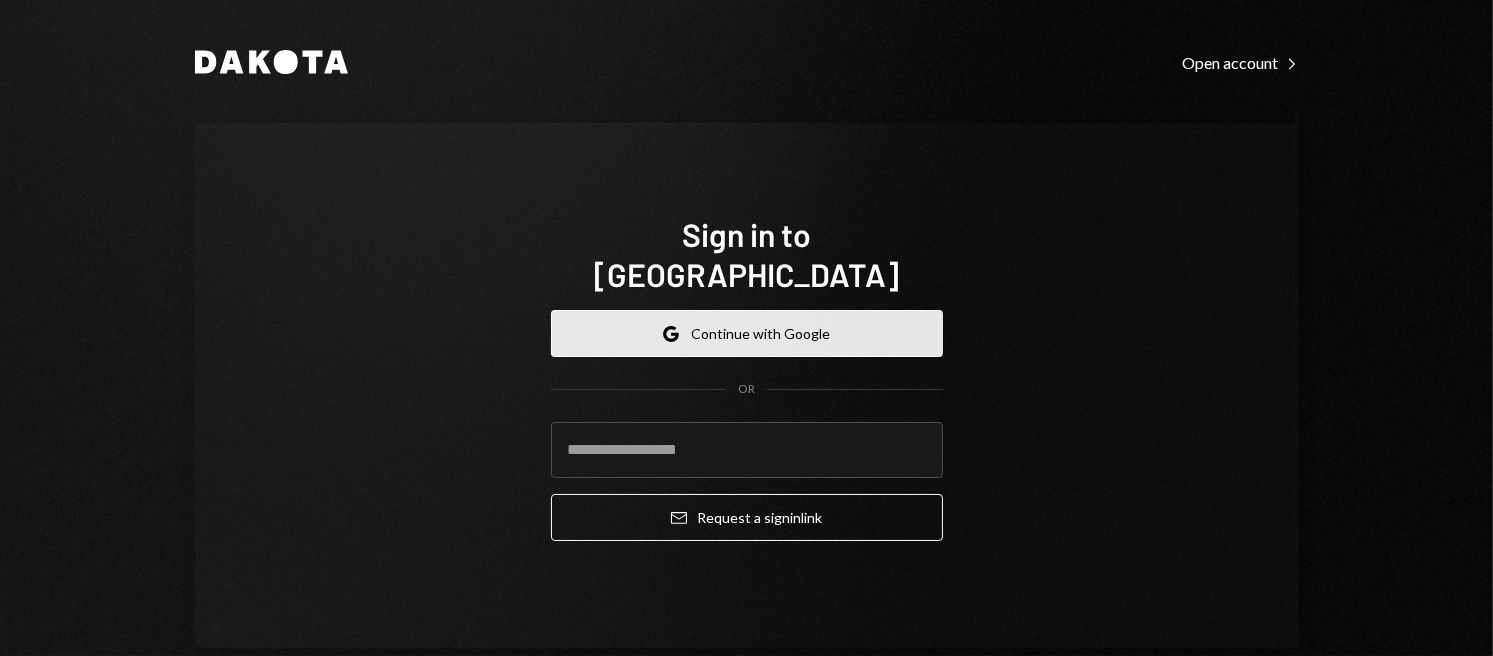 click on "Google  Continue with Google" at bounding box center (747, 333) 